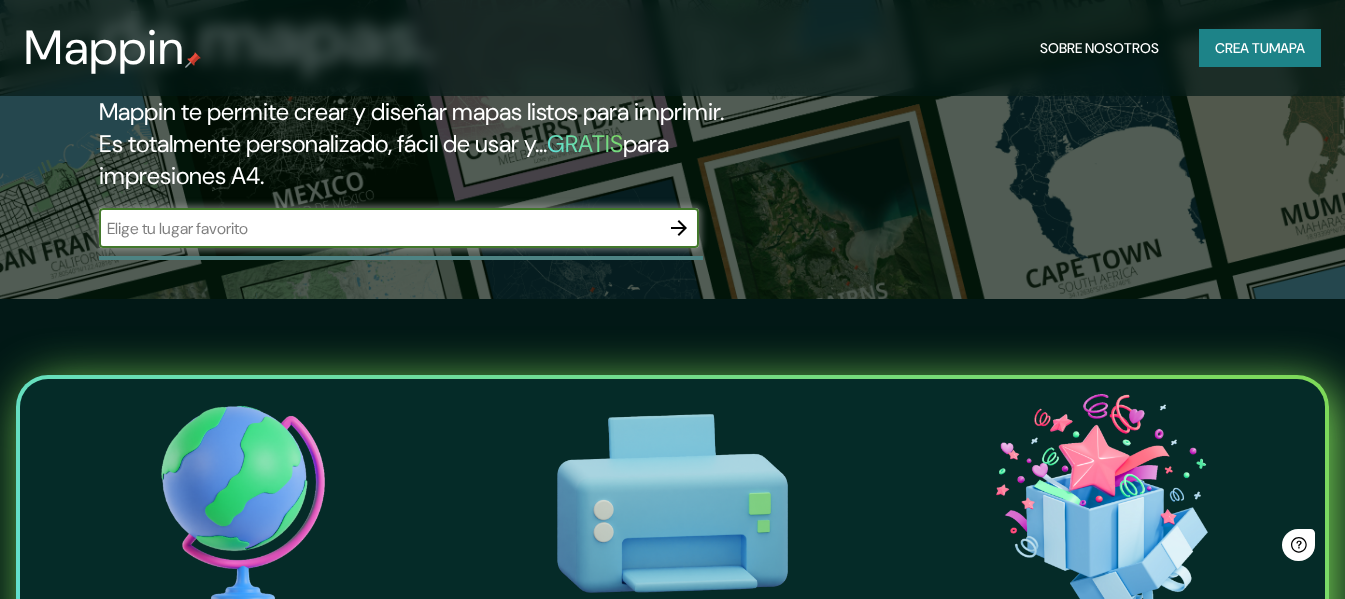 scroll, scrollTop: 0, scrollLeft: 0, axis: both 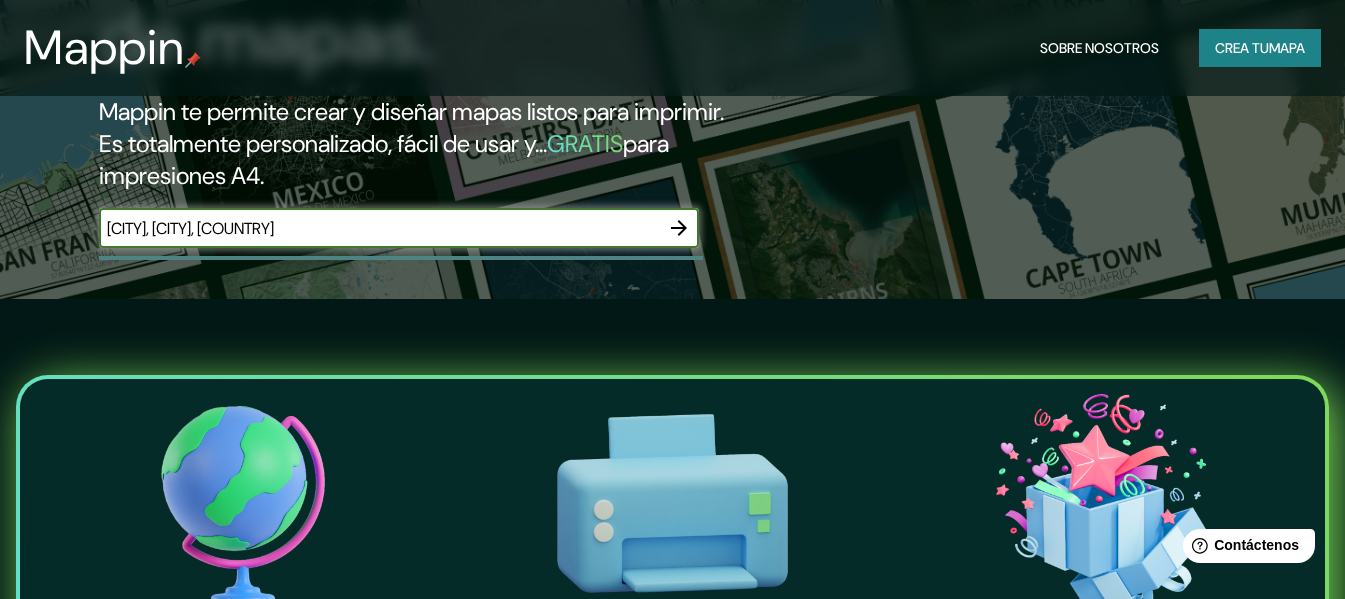 type on "[CITY], [CITY], [COUNTRY]" 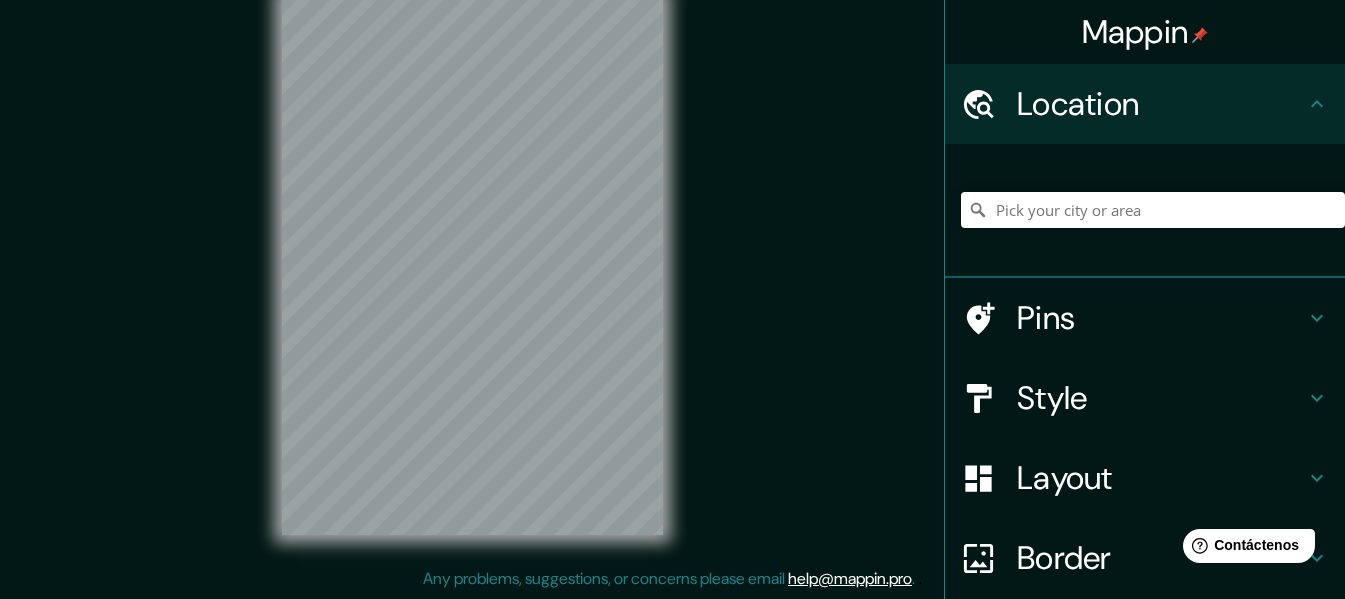 scroll, scrollTop: 0, scrollLeft: 0, axis: both 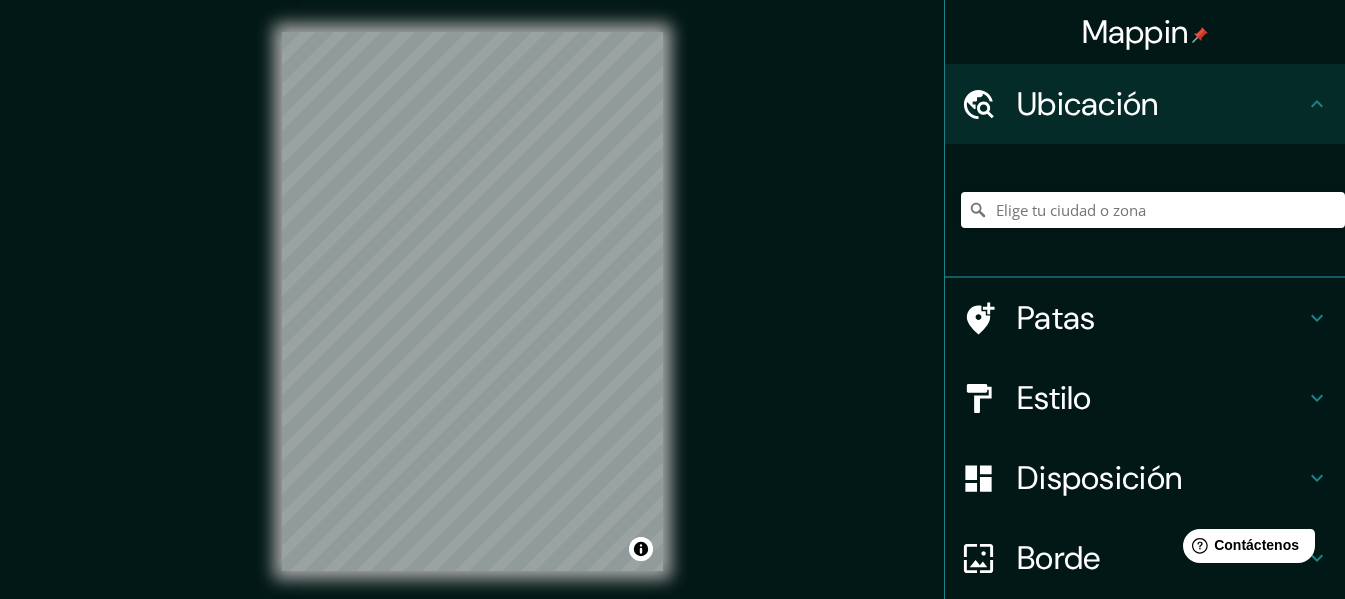 click on "Estilo" at bounding box center (1161, 398) 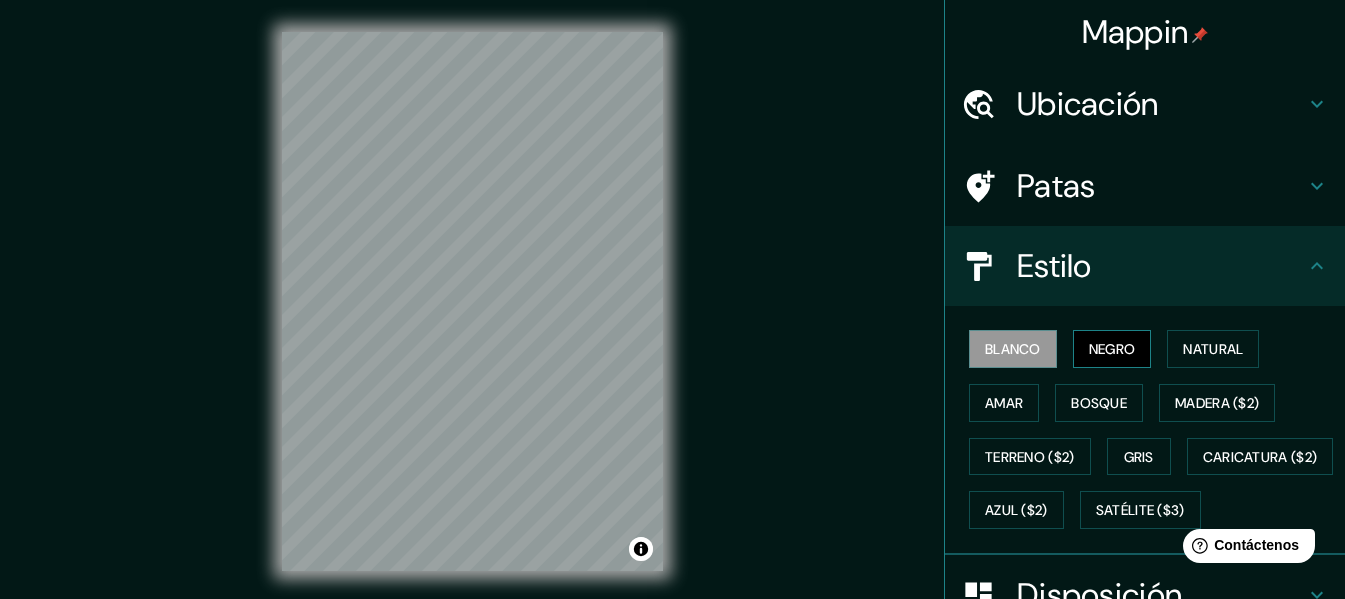 click on "Negro" at bounding box center [1112, 349] 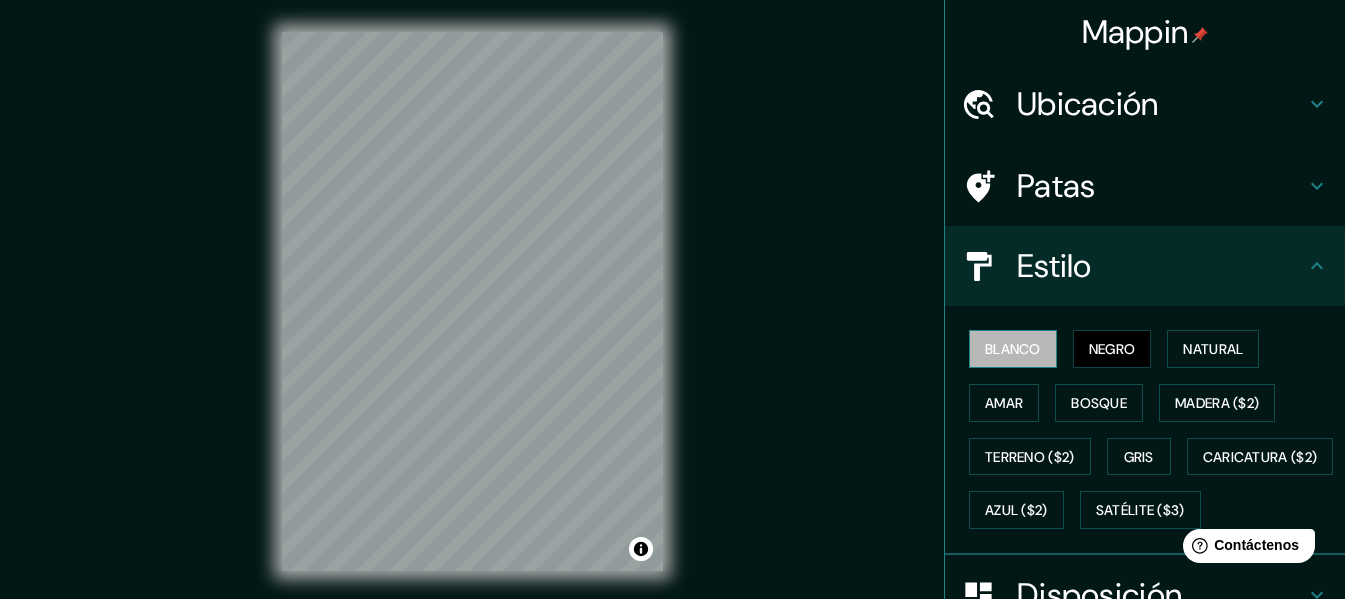 click on "Blanco" at bounding box center (1013, 349) 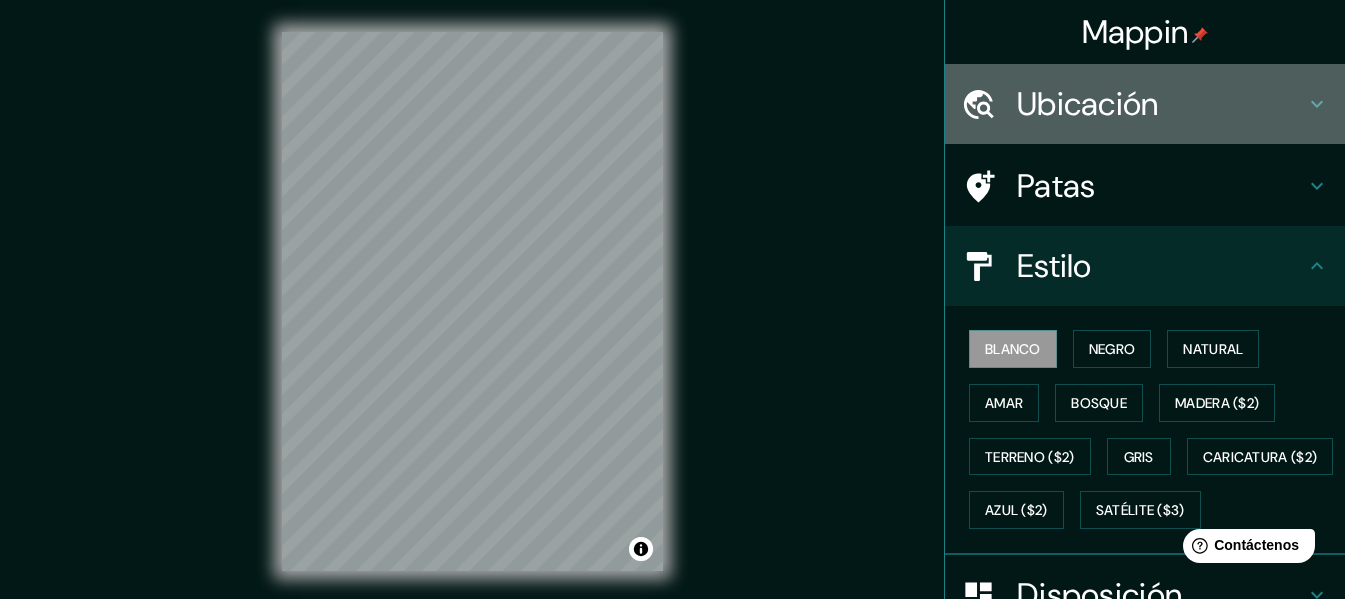 click on "Ubicación" at bounding box center (1161, 104) 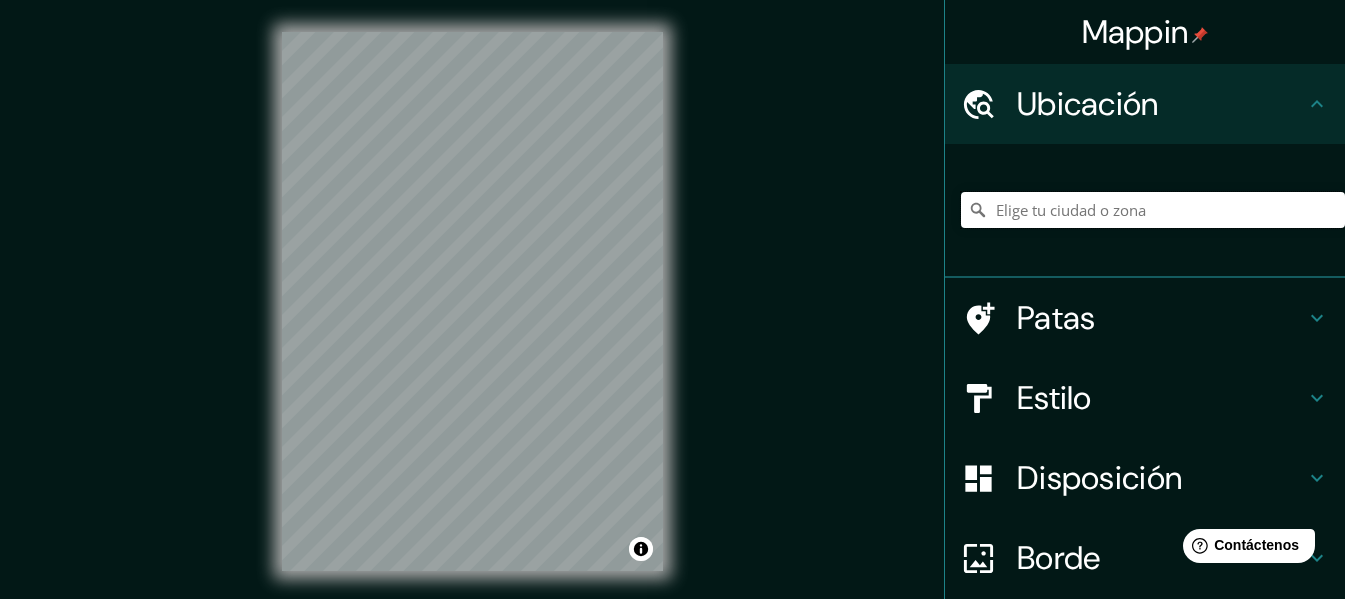 click at bounding box center (1153, 210) 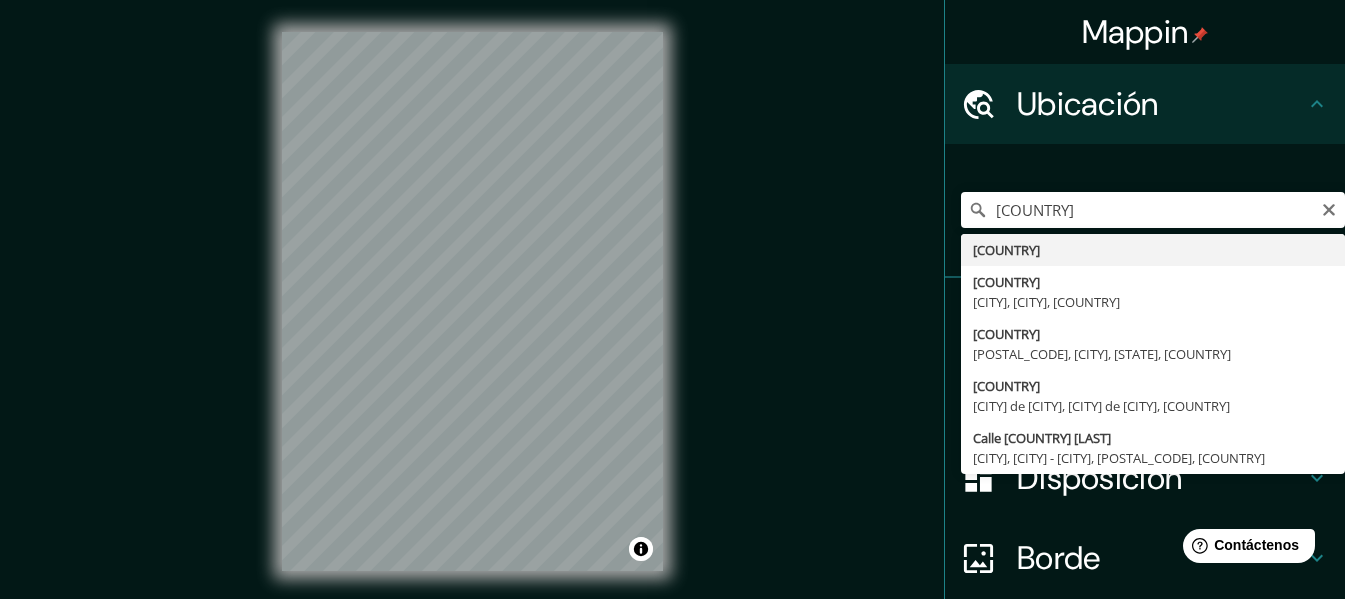 type on "[COUNTRY]" 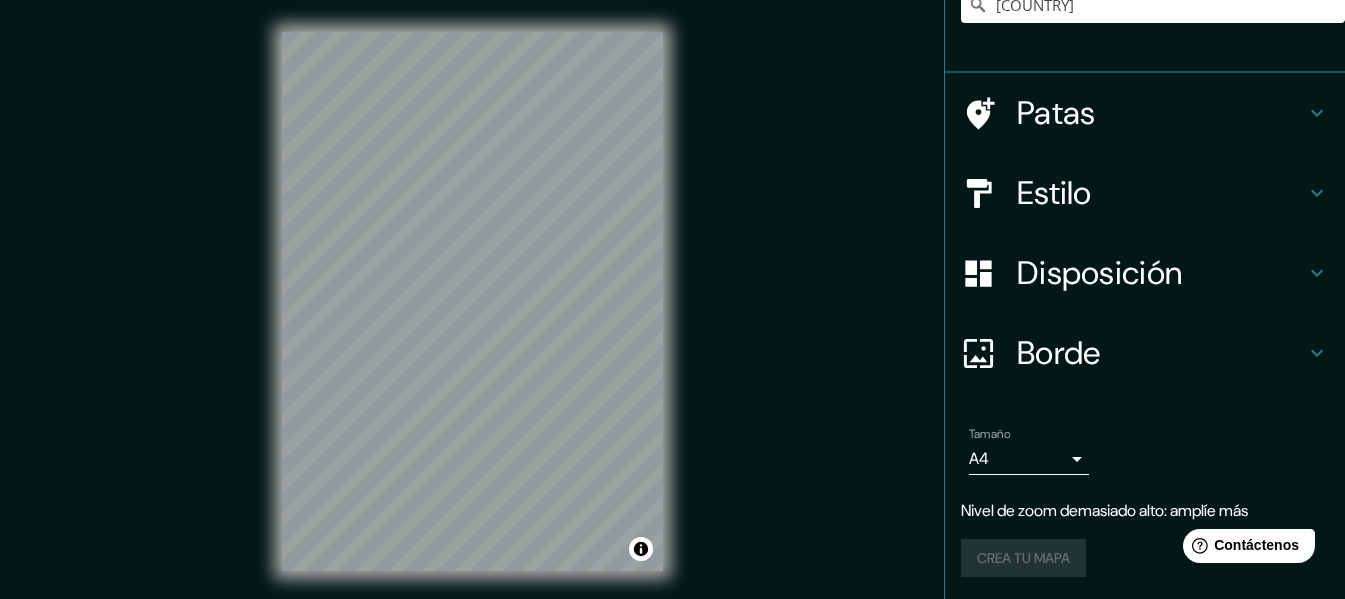 scroll, scrollTop: 207, scrollLeft: 0, axis: vertical 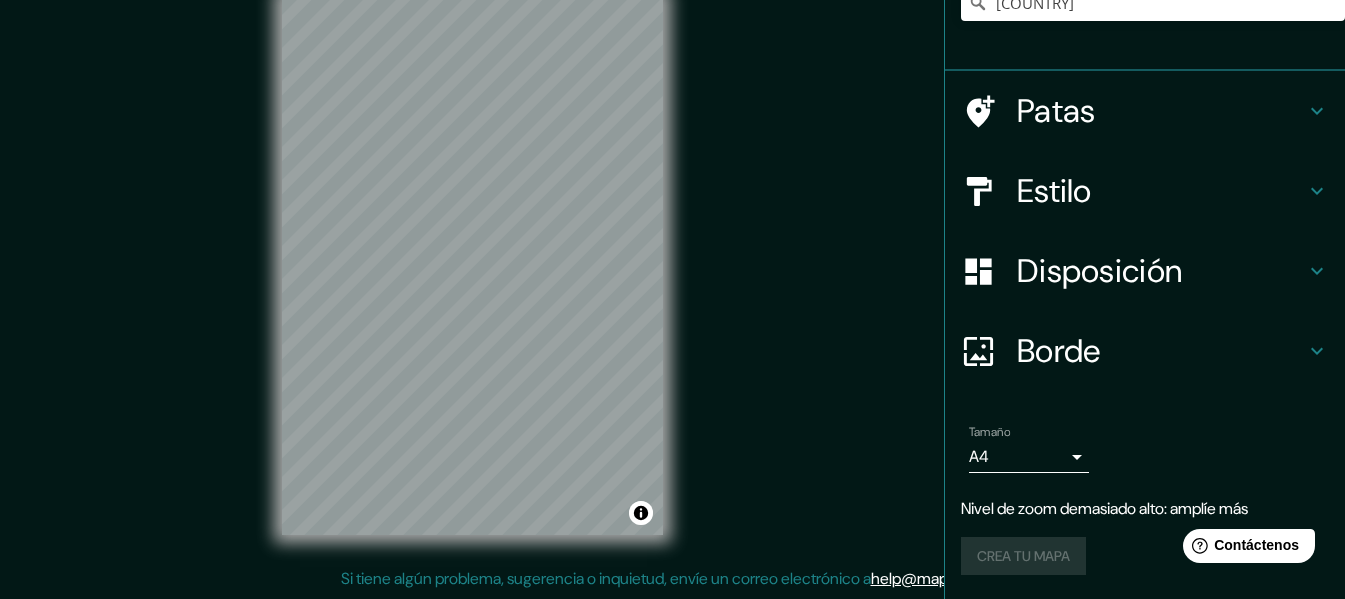 click on "Borde" at bounding box center [1059, 351] 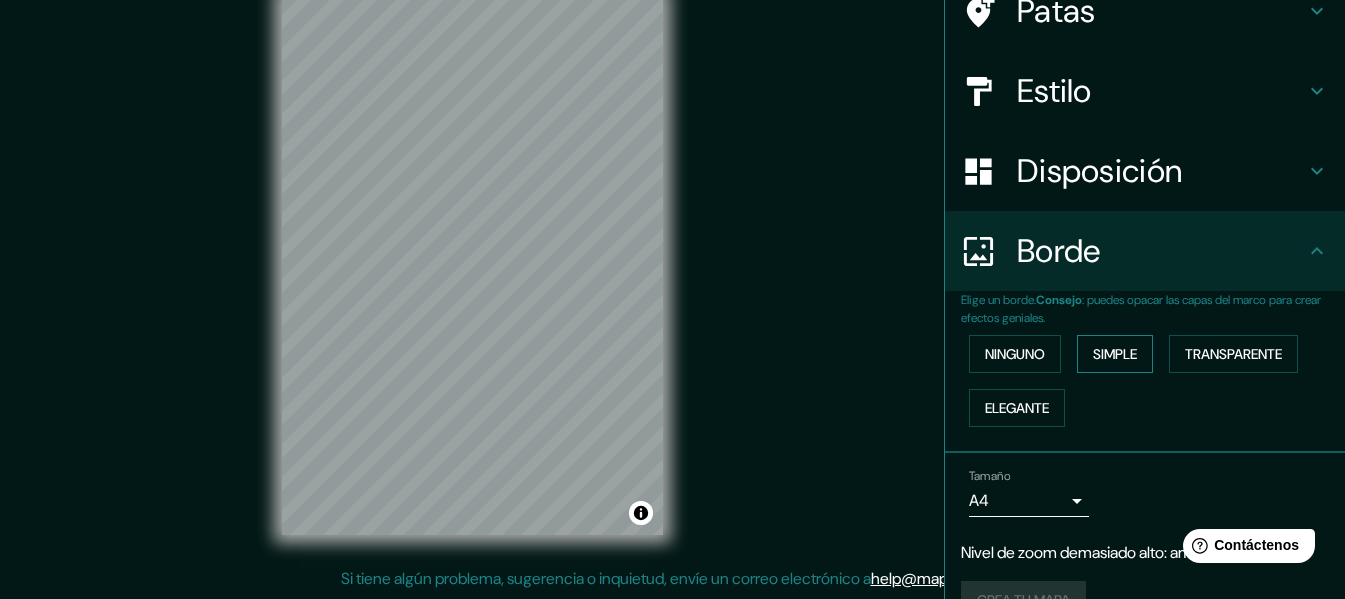 click on "Simple" at bounding box center (1115, 354) 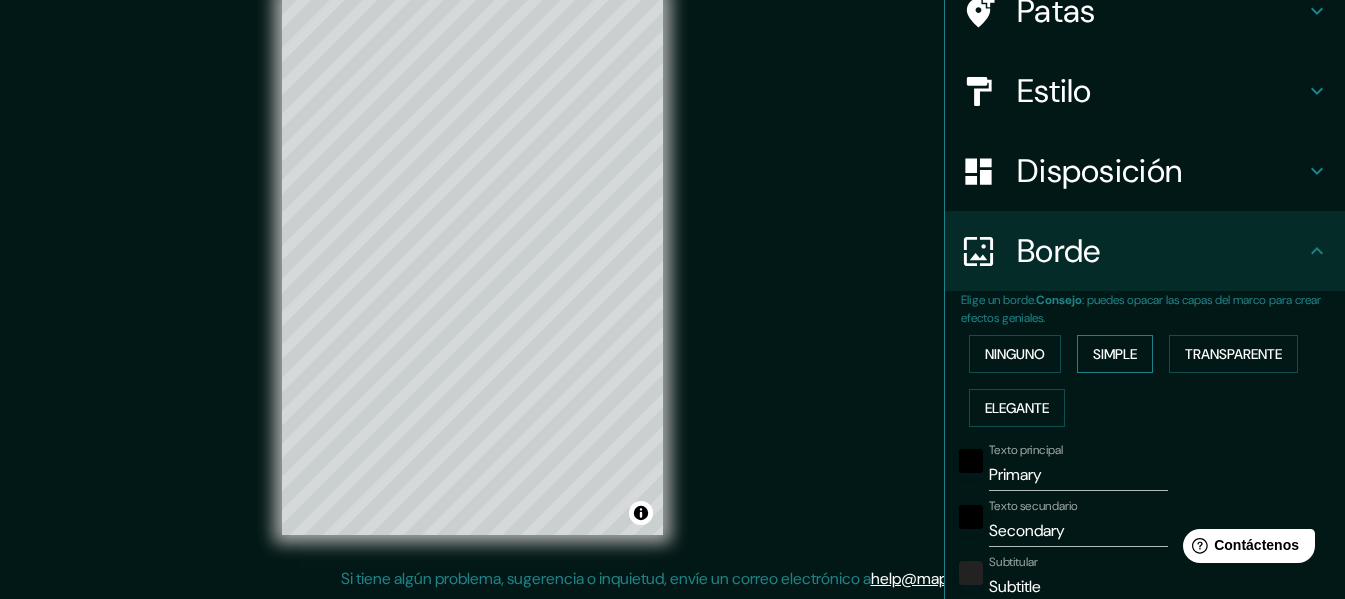 click on "Simple" at bounding box center [1115, 354] 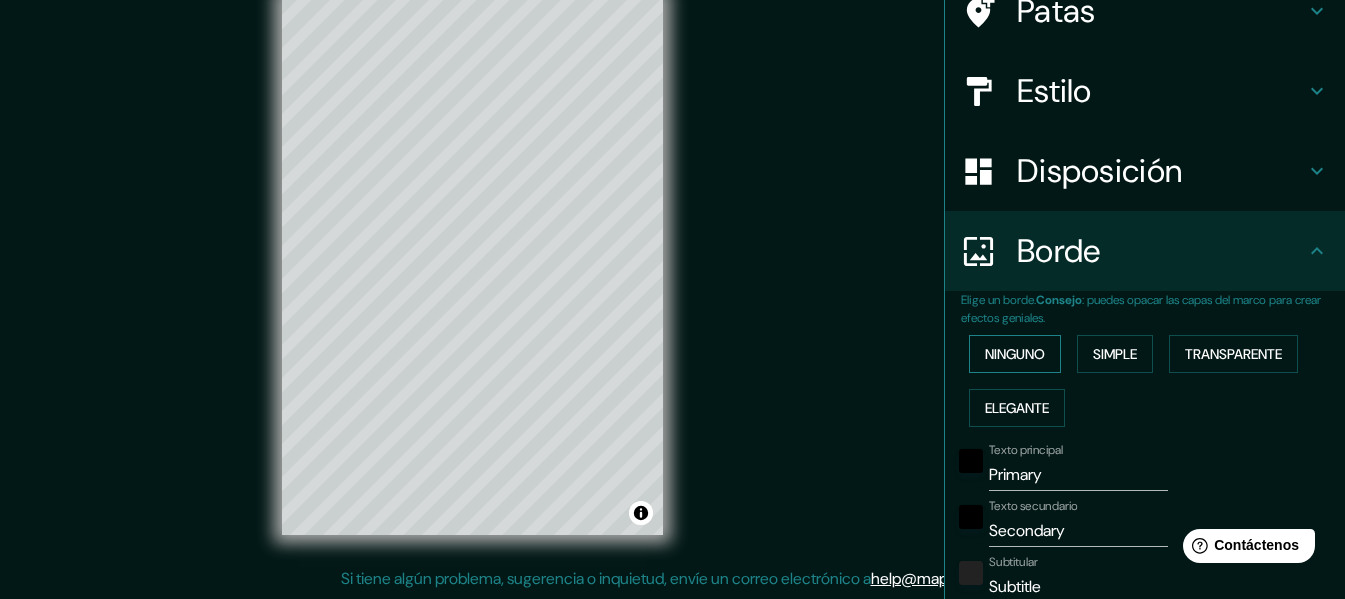 type on "152" 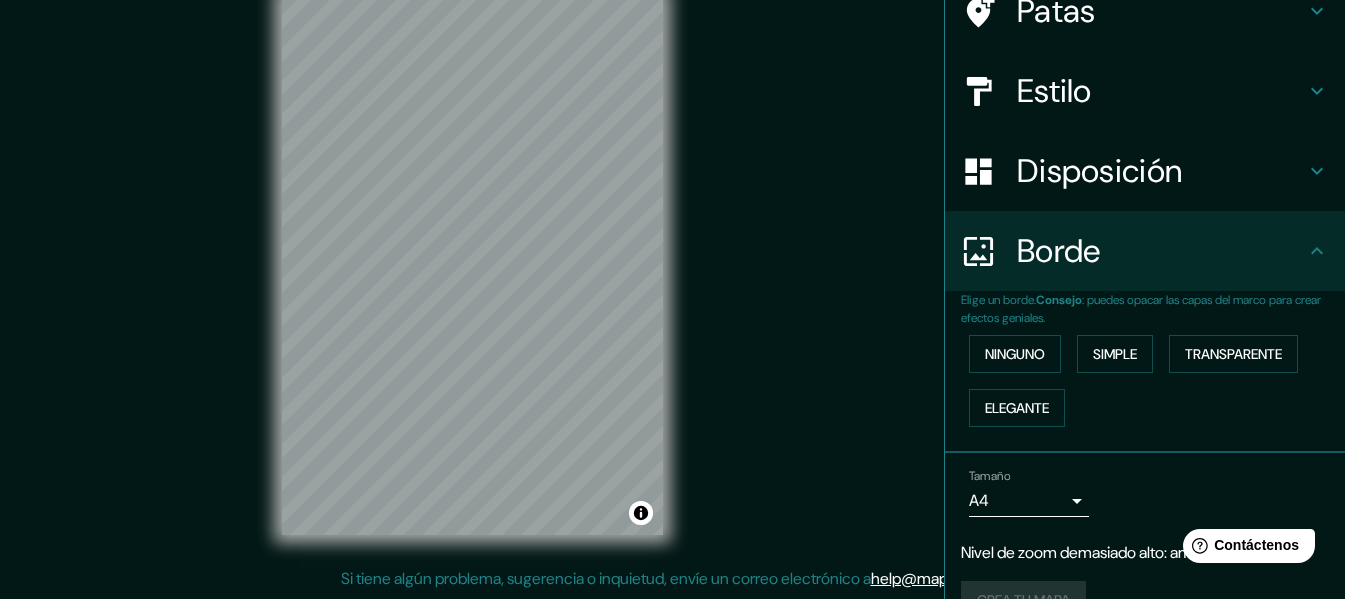 scroll, scrollTop: 75, scrollLeft: 0, axis: vertical 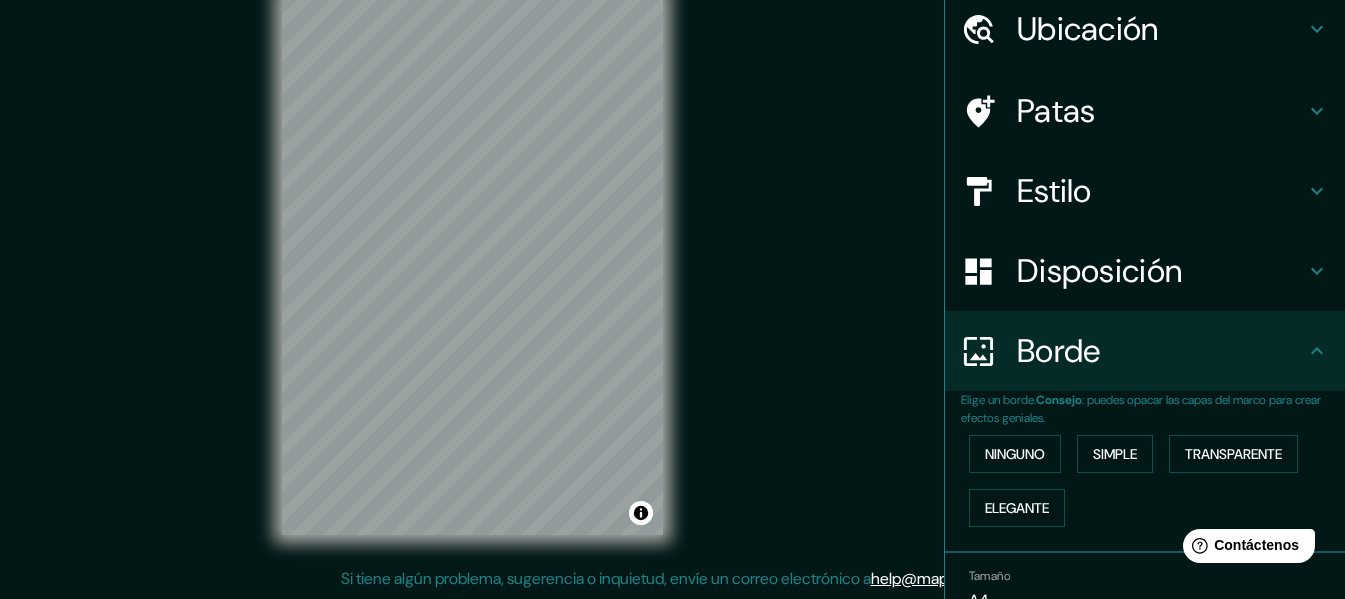 click on "Disposición" at bounding box center (1099, 271) 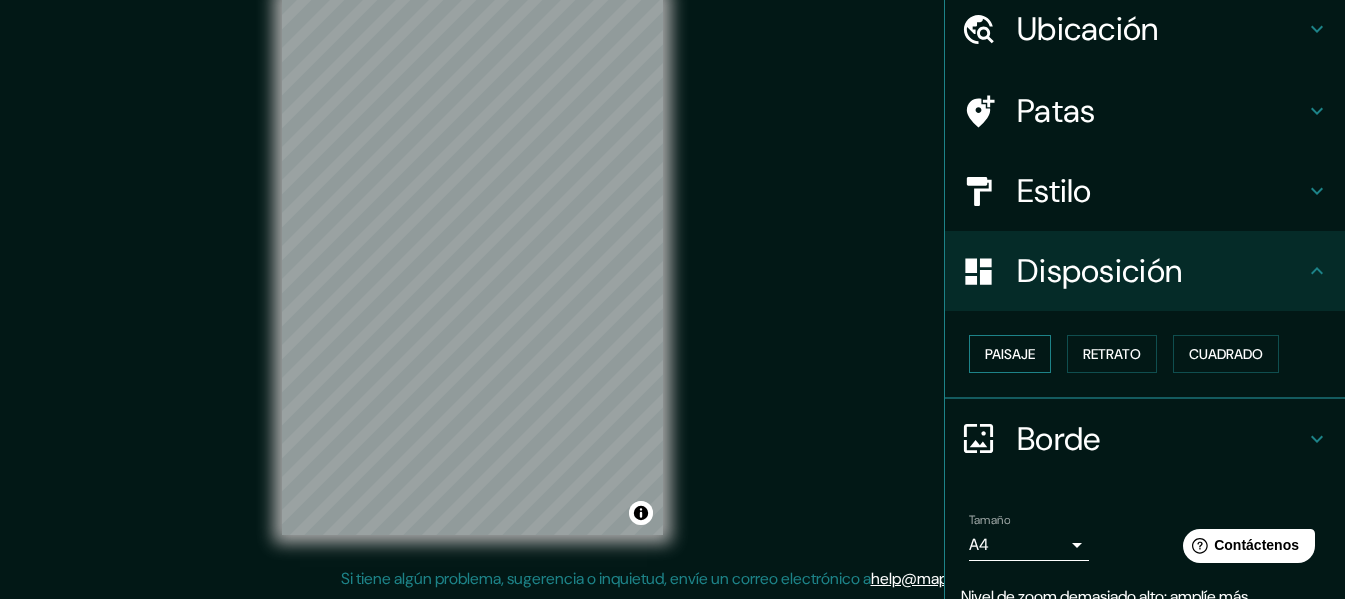 click on "Paisaje" at bounding box center (1010, 354) 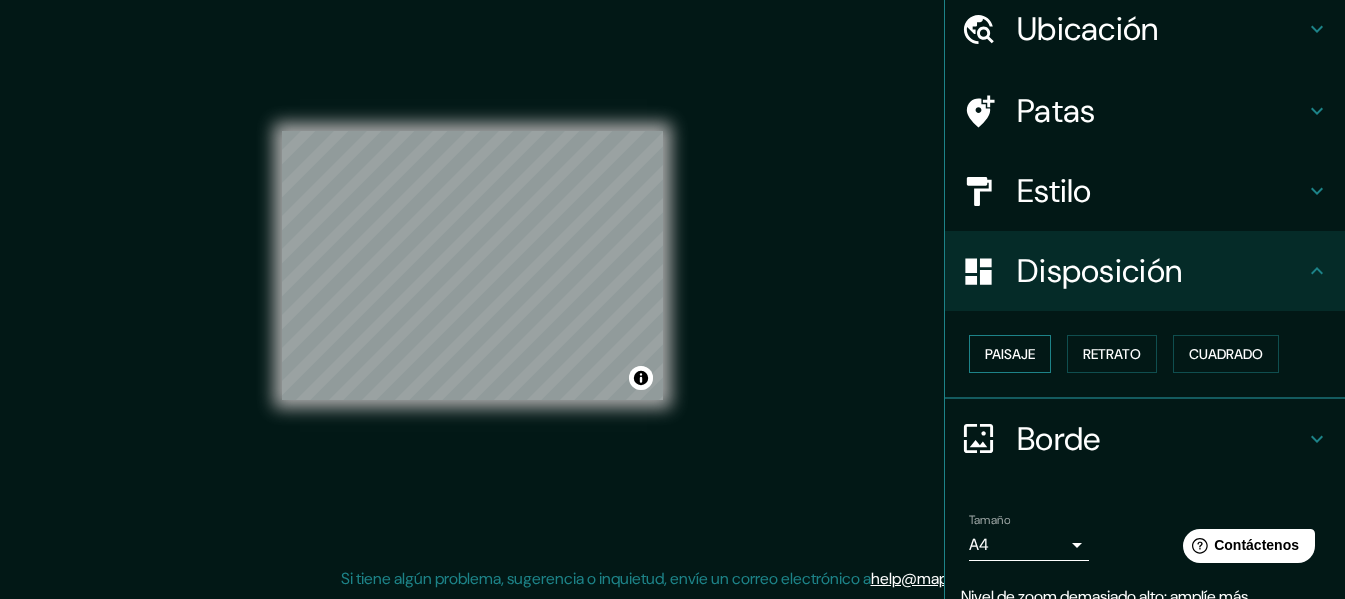 click on "Paisaje" at bounding box center [1010, 354] 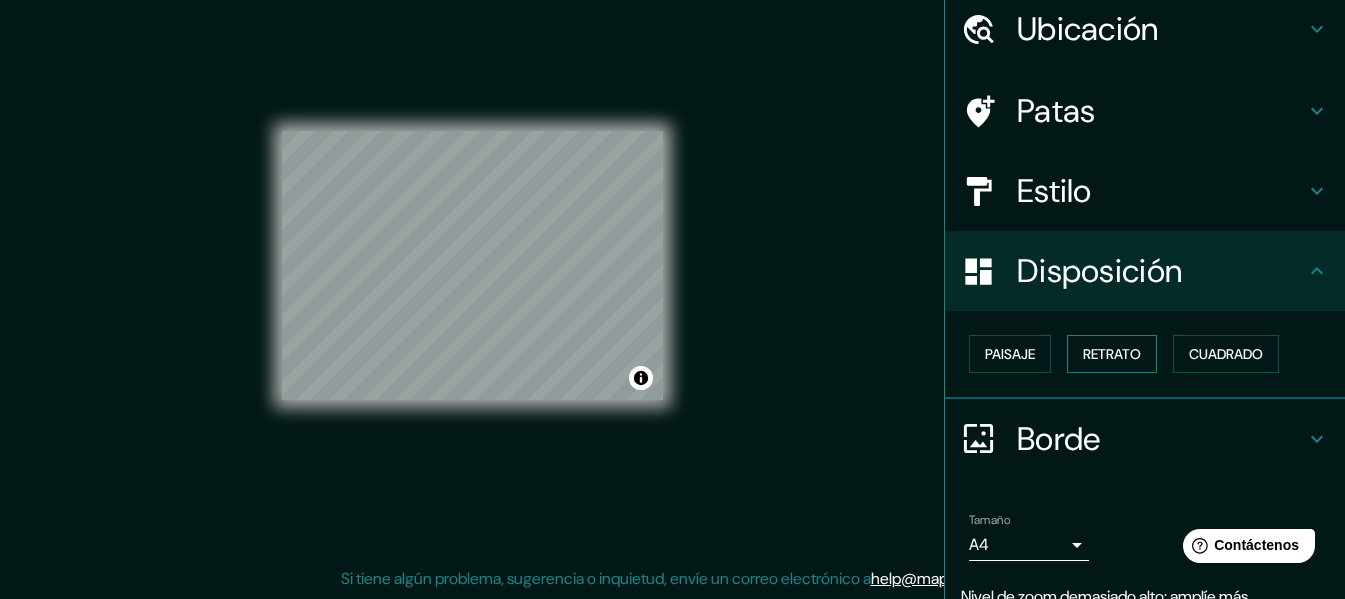 click on "Retrato" at bounding box center [1112, 354] 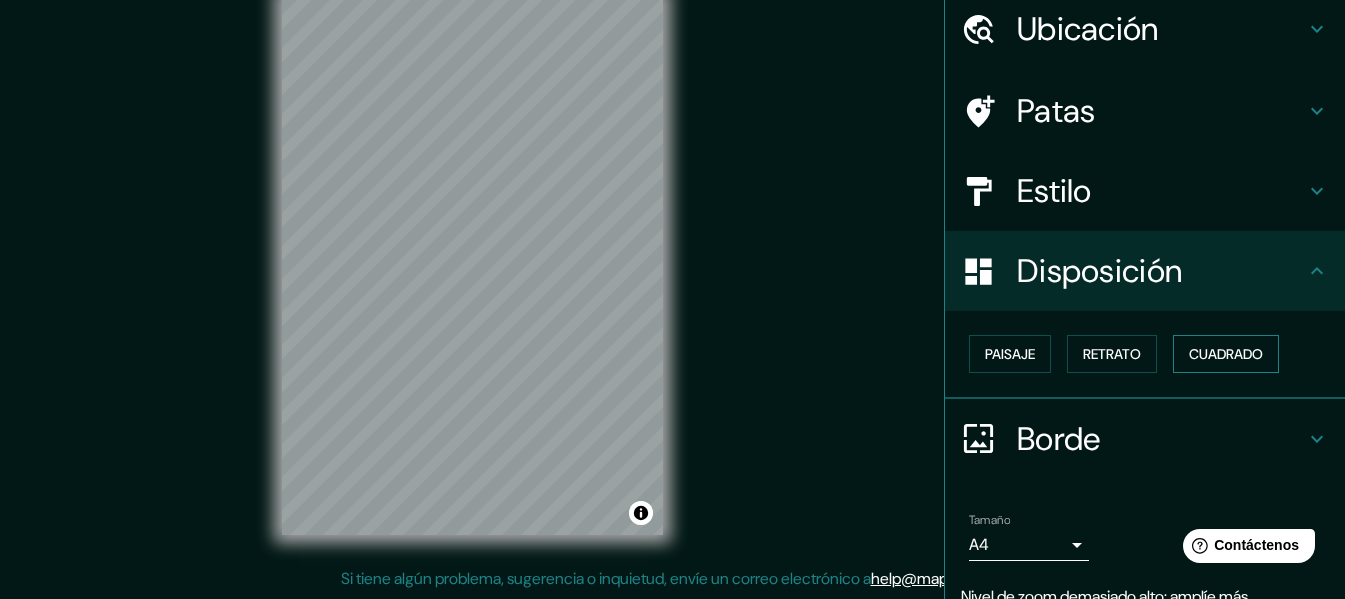 click on "Cuadrado" at bounding box center (1226, 354) 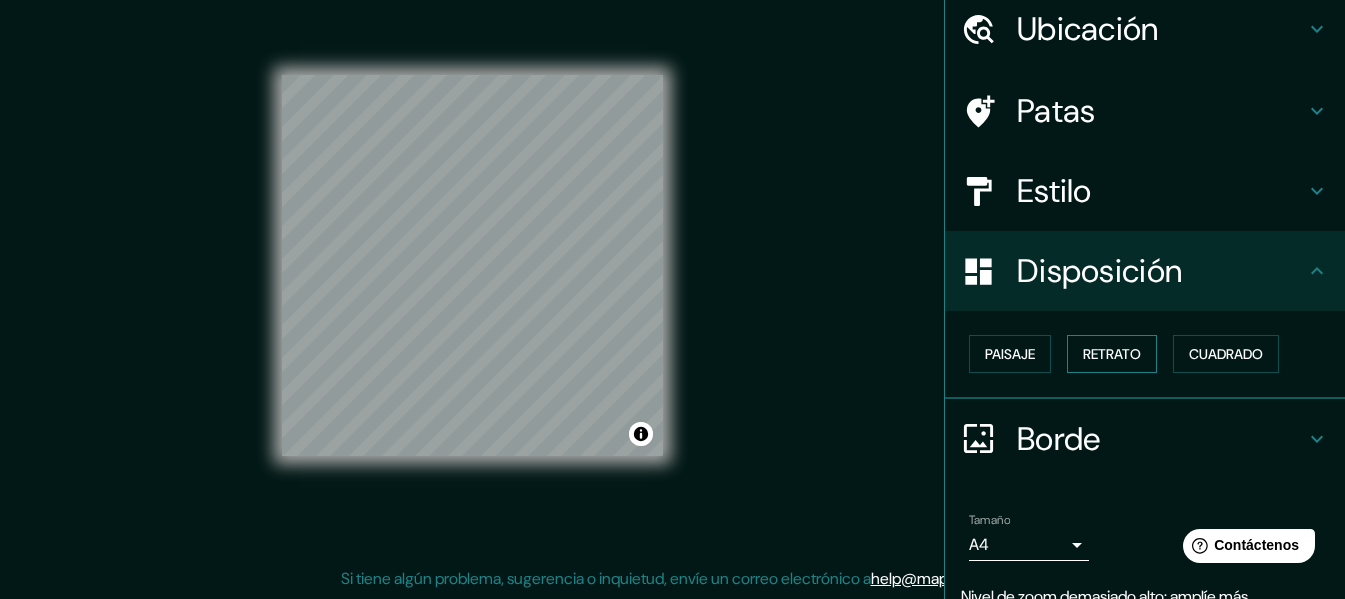 click on "Retrato" at bounding box center [1112, 354] 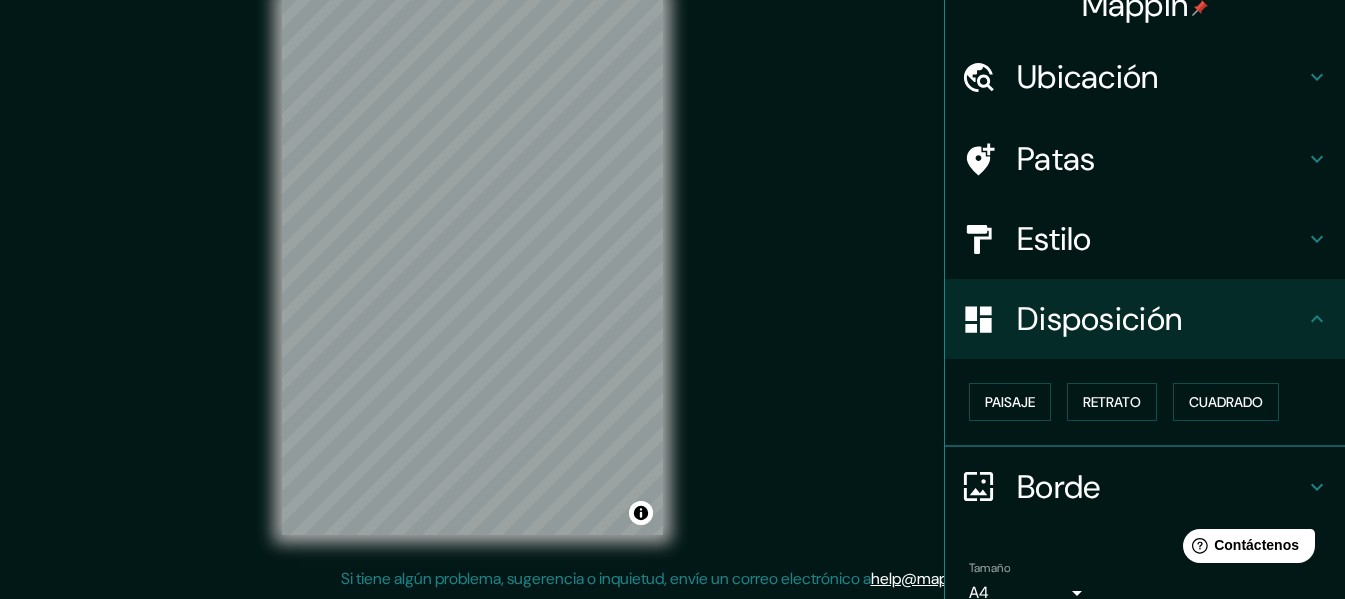 scroll, scrollTop: 0, scrollLeft: 0, axis: both 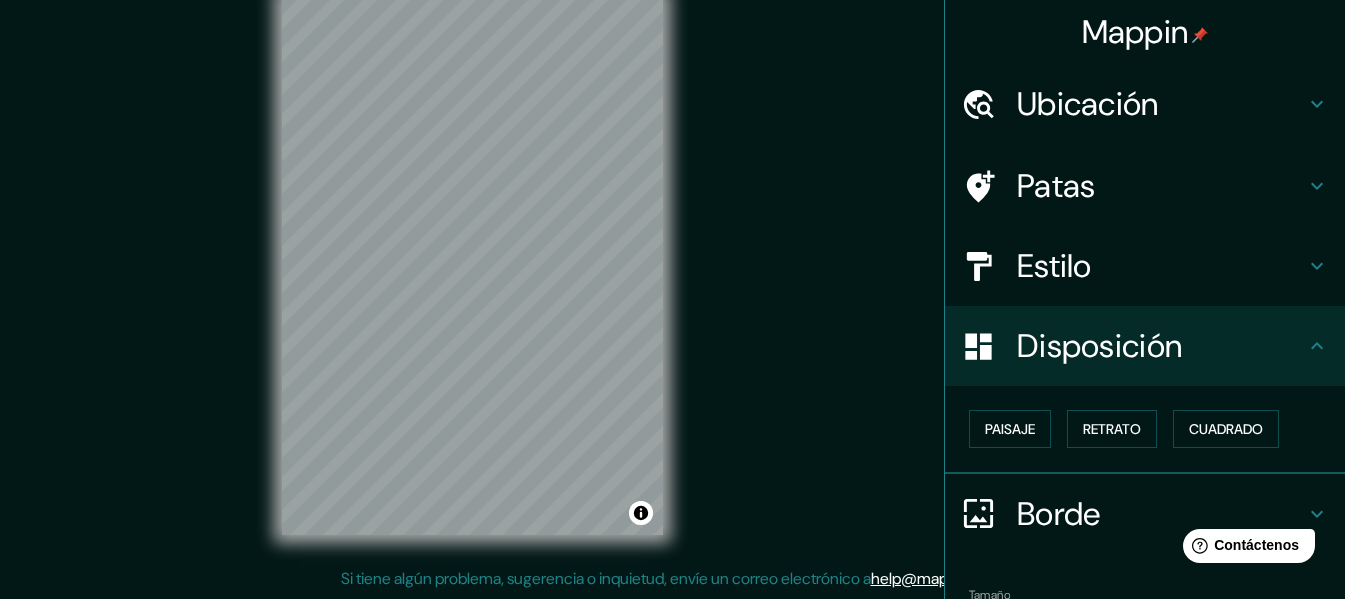 click on "Estilo" at bounding box center [1161, 266] 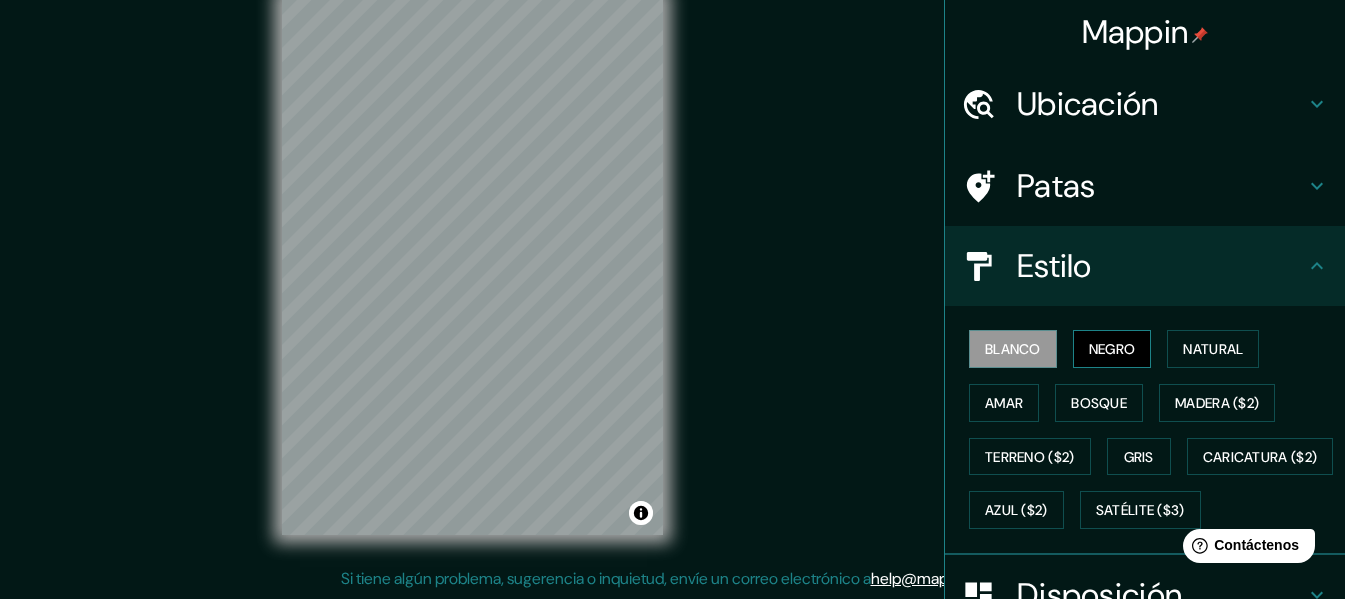 click on "Negro" at bounding box center (1112, 349) 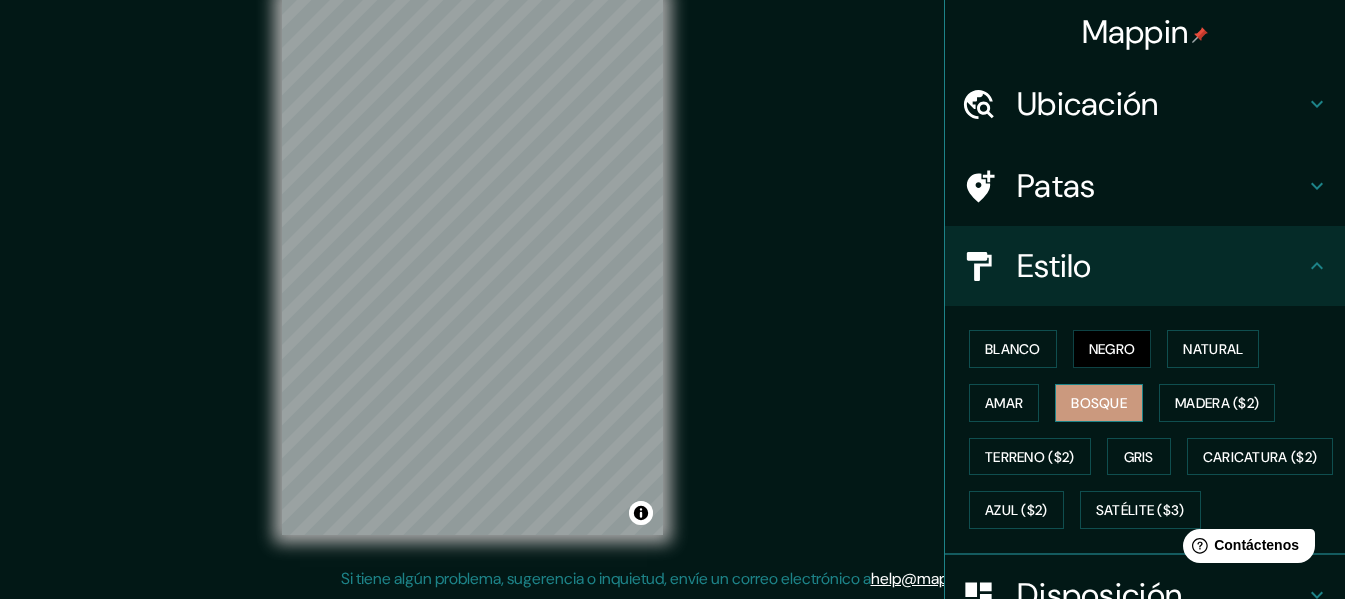 click on "Bosque" at bounding box center (1099, 403) 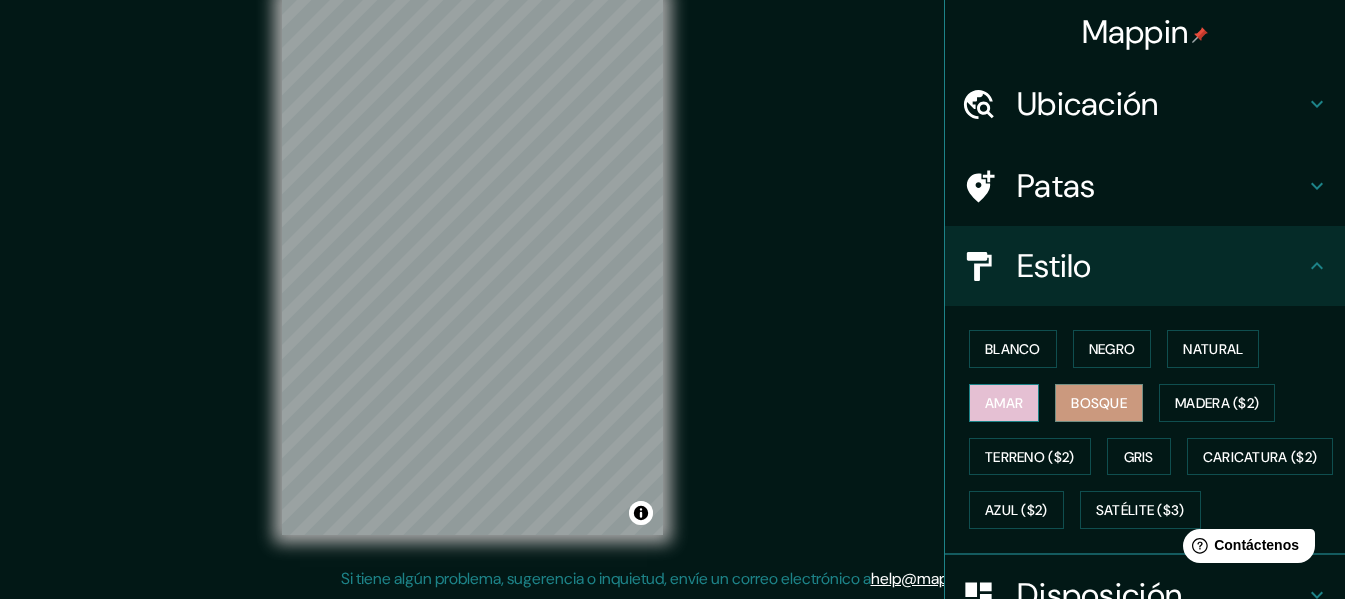 click on "Amar" at bounding box center [1004, 403] 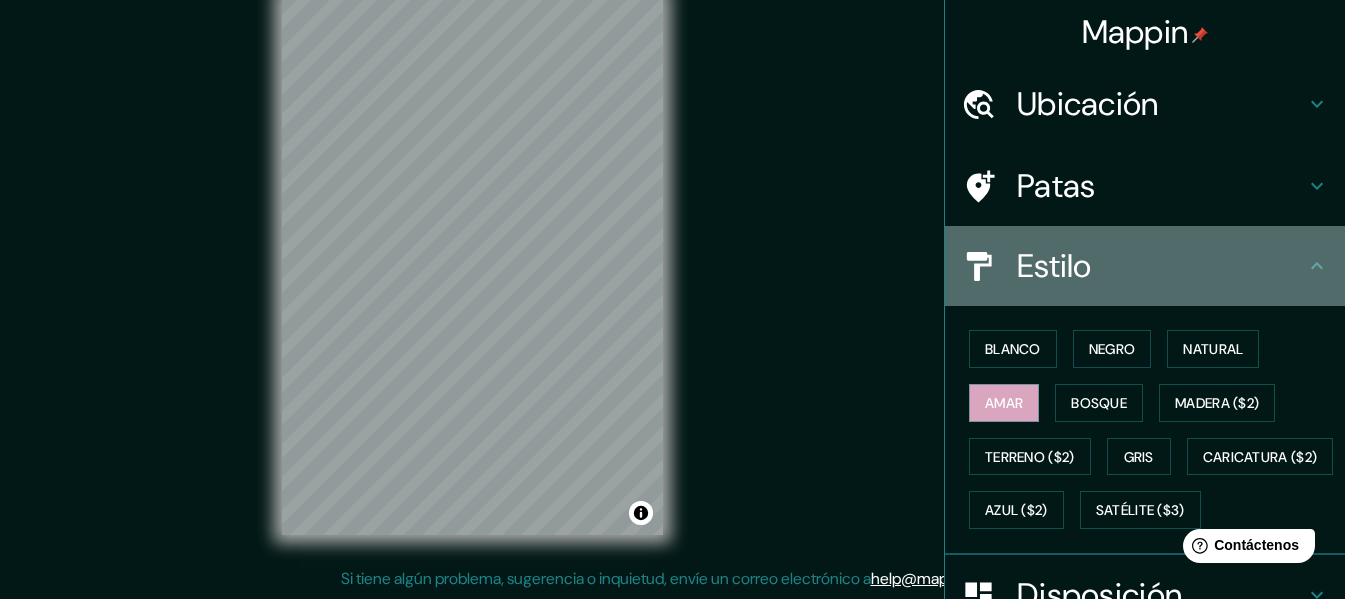 click on "Estilo" at bounding box center (1161, 266) 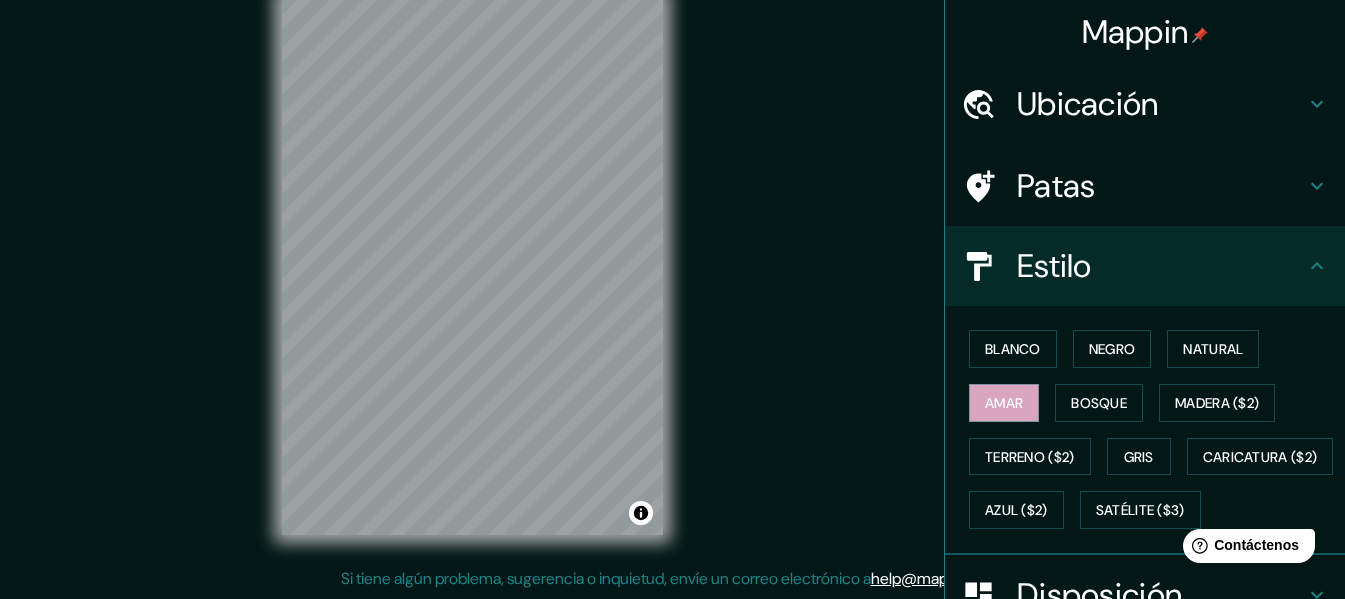 click 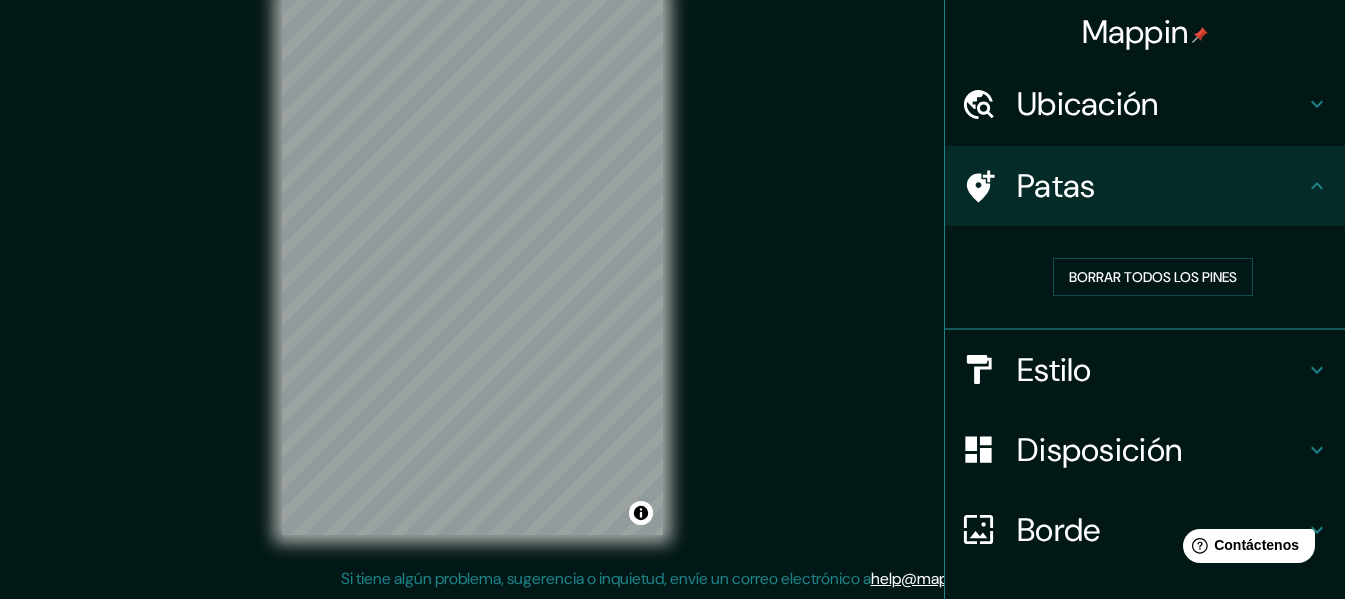 click on "Patas" at bounding box center [1056, 186] 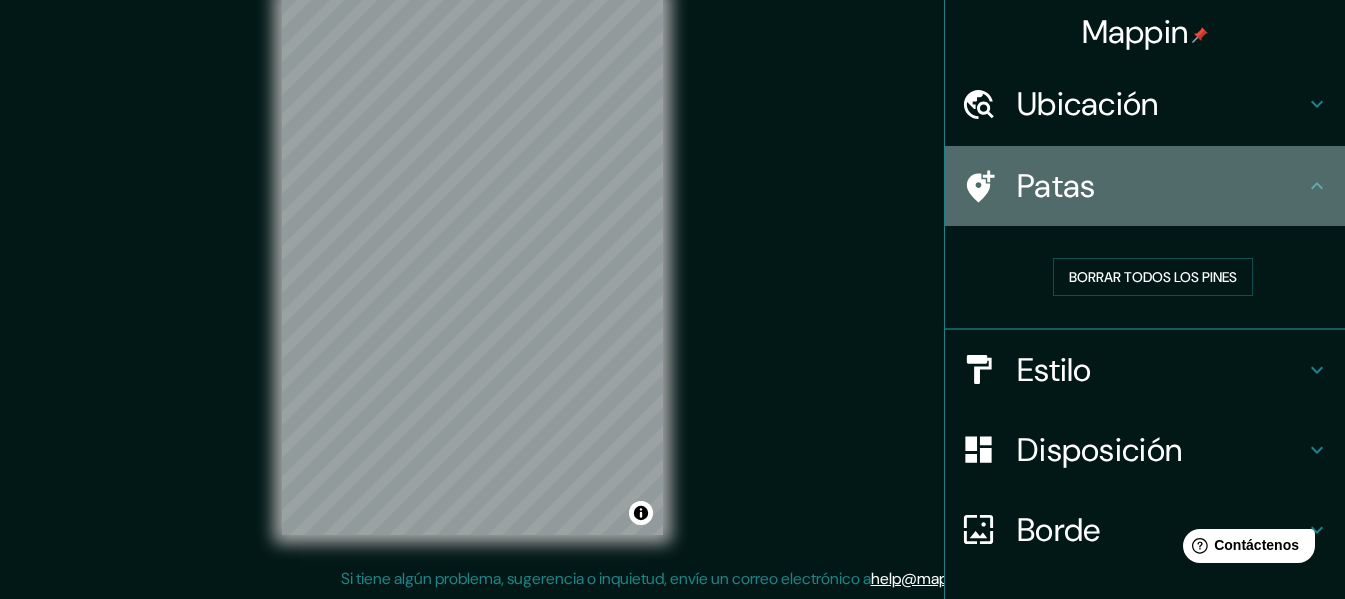 click 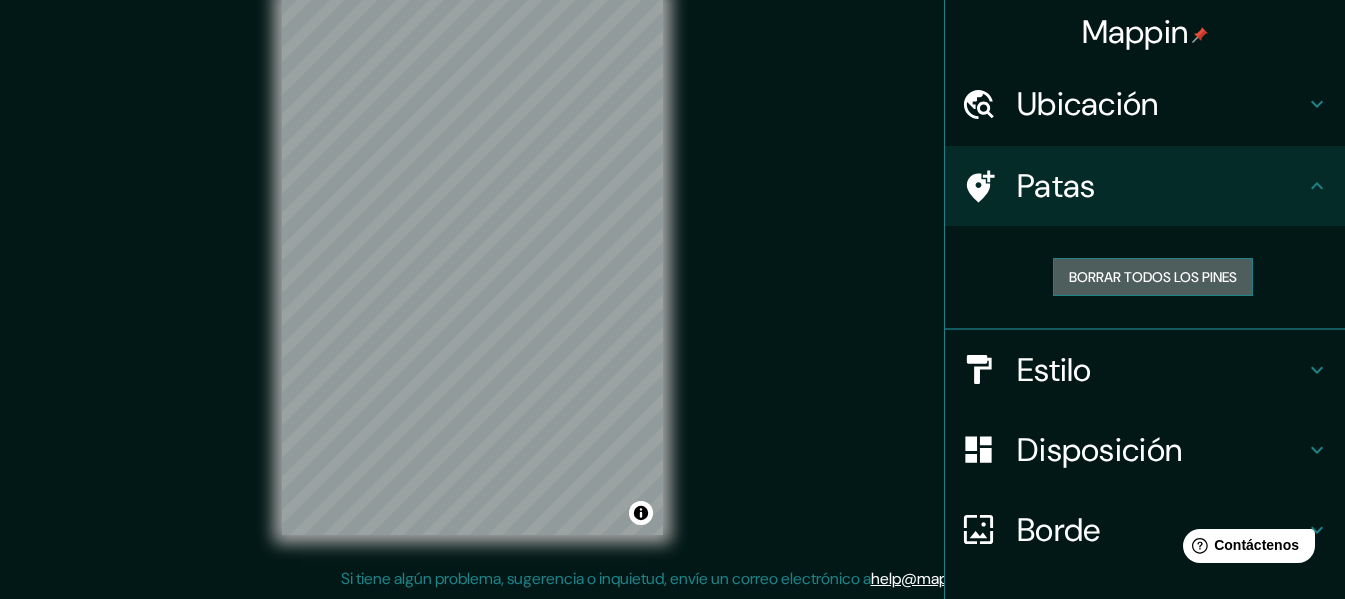 click on "Borrar todos los pines" at bounding box center (1153, 277) 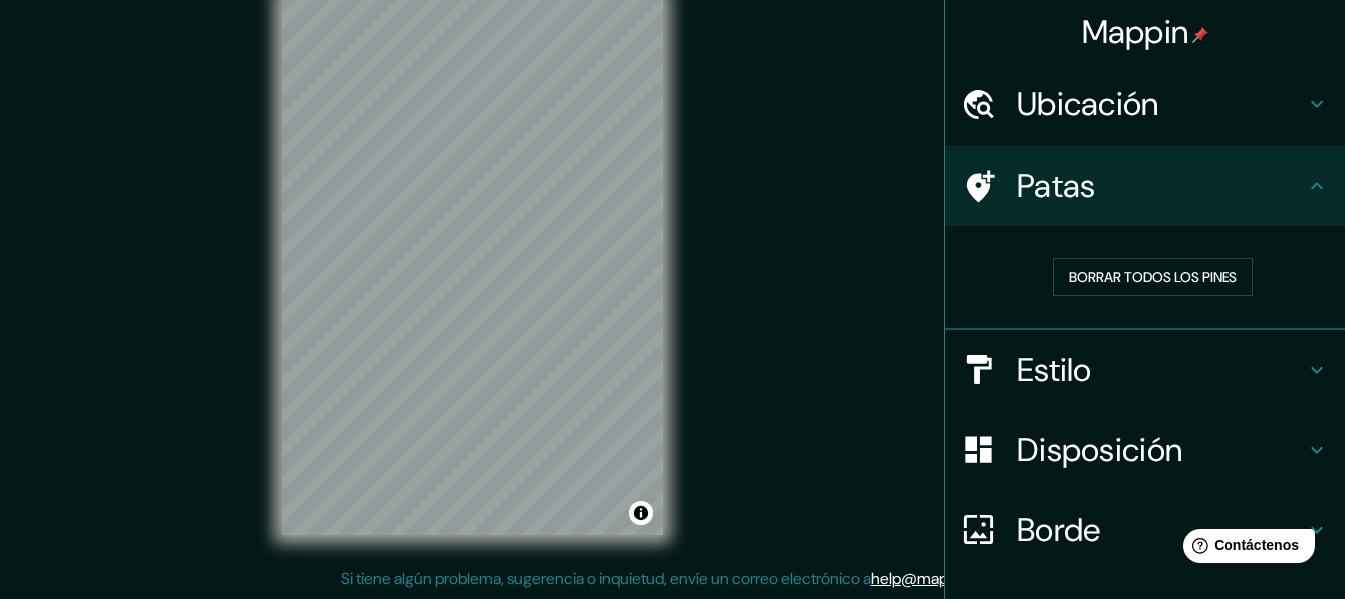 click at bounding box center [989, 186] 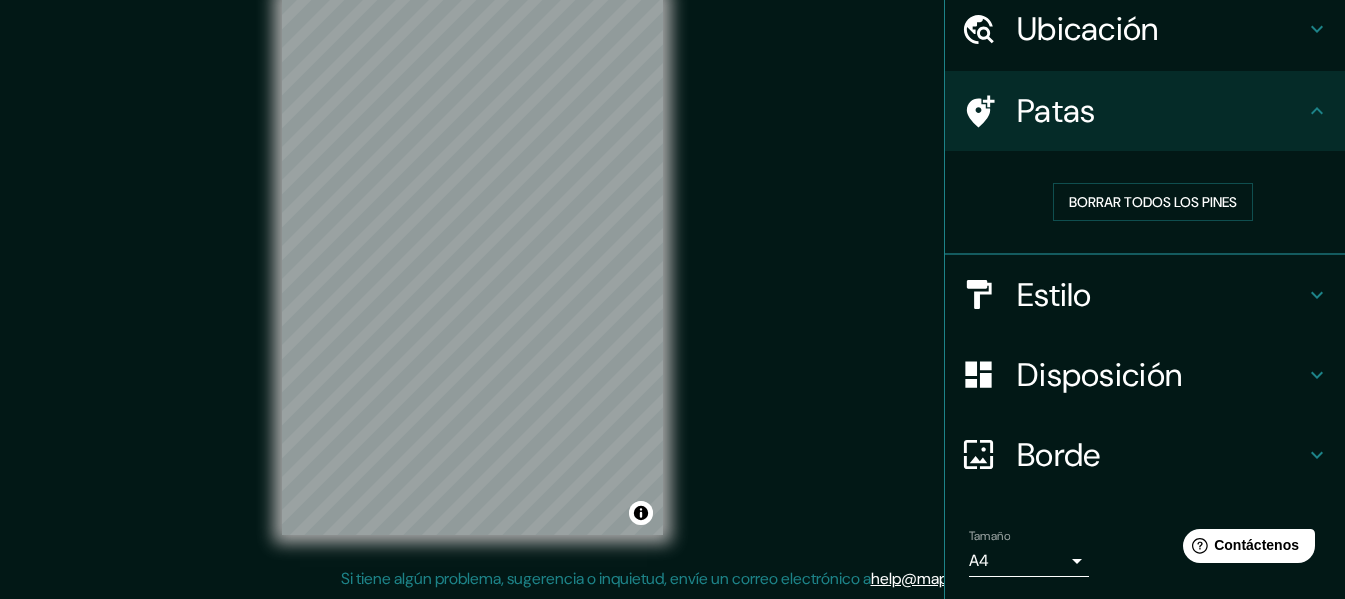 scroll, scrollTop: 178, scrollLeft: 0, axis: vertical 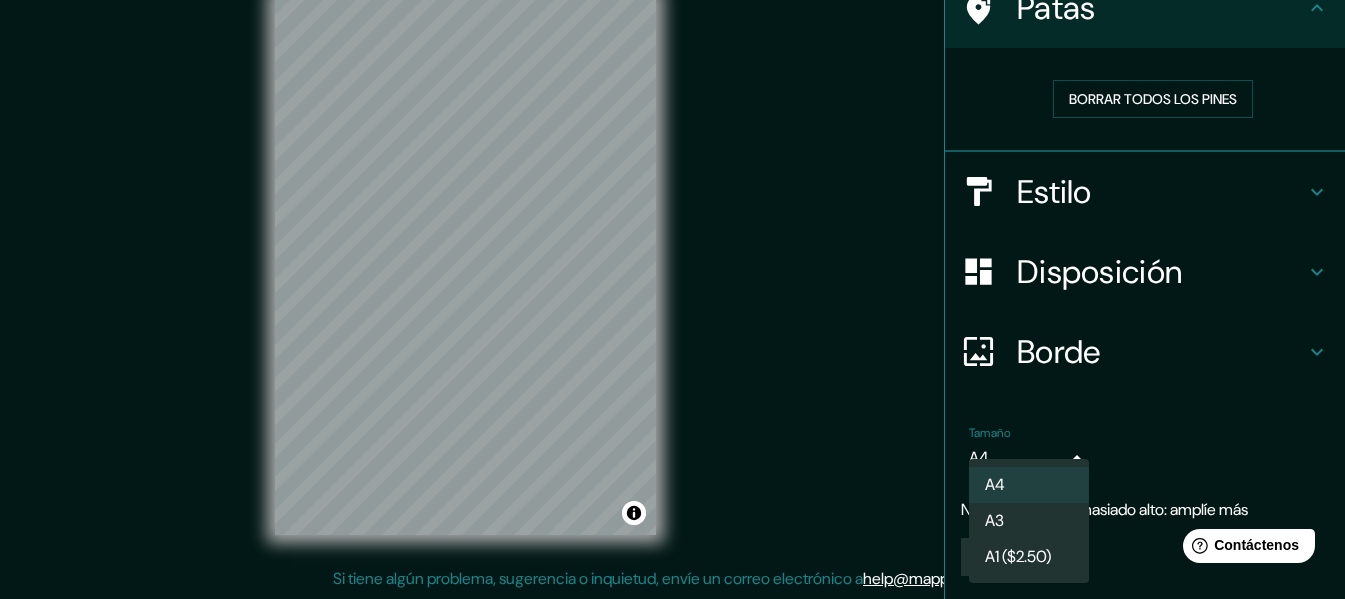 click on "Mappin Ubicación [COUNTRY] Patas Borrar todos los pines Estilo Disposición Borde Elige un borde.  Consejo  : puedes opacar las capas del marco para crear efectos geniales. Ninguno Simple Transparente Elegante Tamaño A4 single Nivel de zoom demasiado alto: amplíe más Crea tu mapa © Mapbox   © OpenStreetMap   Improve this map Si tiene algún problema, sugerencia o inquietud, envíe un correo electrónico a  help@example.com  .   . . Texto original Valora esta traducción Tu opinión servirá para ayudar a mejorar el Traductor de Google A4 A3 A1 ($2.50)" at bounding box center [672, 263] 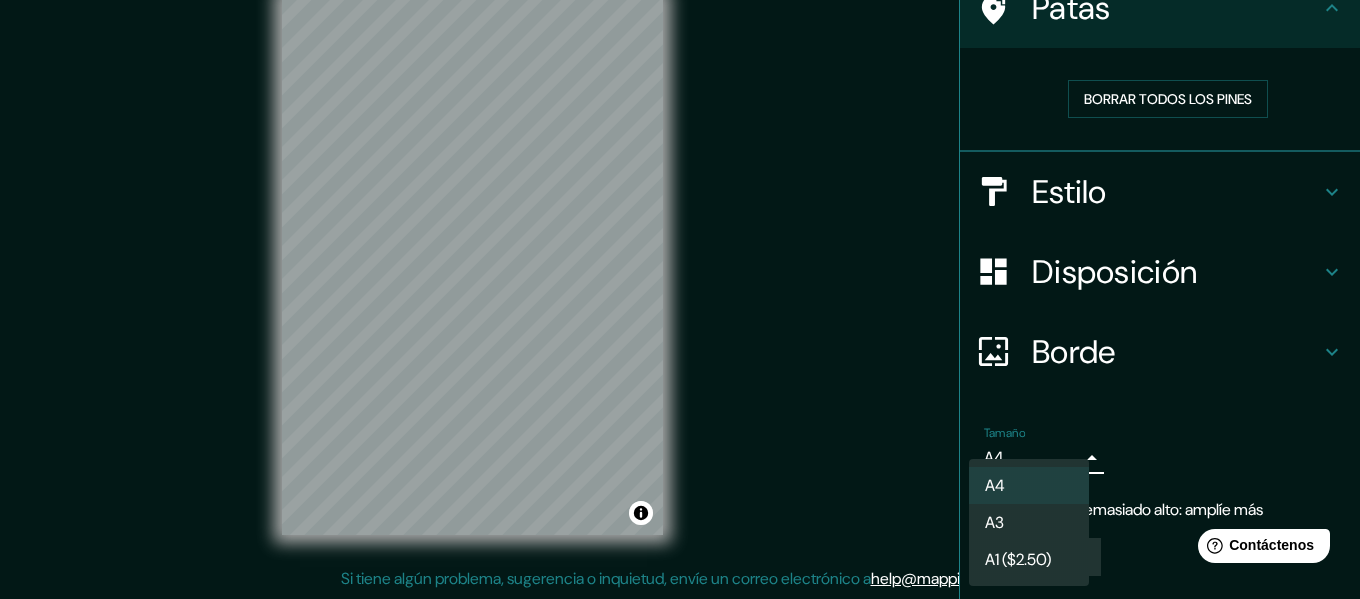click on "A3" at bounding box center (1029, 522) 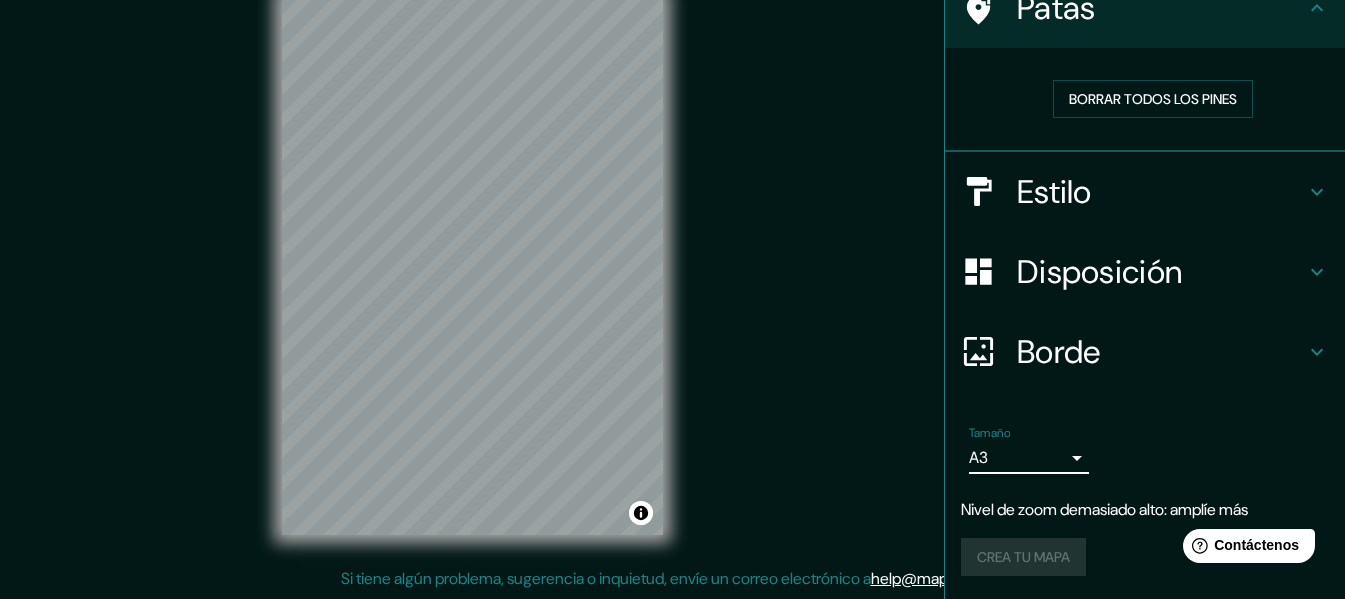 click on "Mappin Ubicación [COUNTRY] Patas Borrar todos los pines Estilo Disposición Borde Elige un borde.  Consejo  : puedes opacar las capas del marco para crear efectos geniales. Ninguno Simple Transparente Elegante Tamaño A3 a4 Nivel de zoom demasiado alto: amplíe más Crea tu mapa © Mapbox   © OpenStreetMap   Improve this map Si tiene algún problema, sugerencia o inquietud, envíe un correo electrónico a  help@example.com  .   . . Texto original Valora esta traducción Tu opinión servirá para ayudar a mejorar el Traductor de Google" at bounding box center [672, 263] 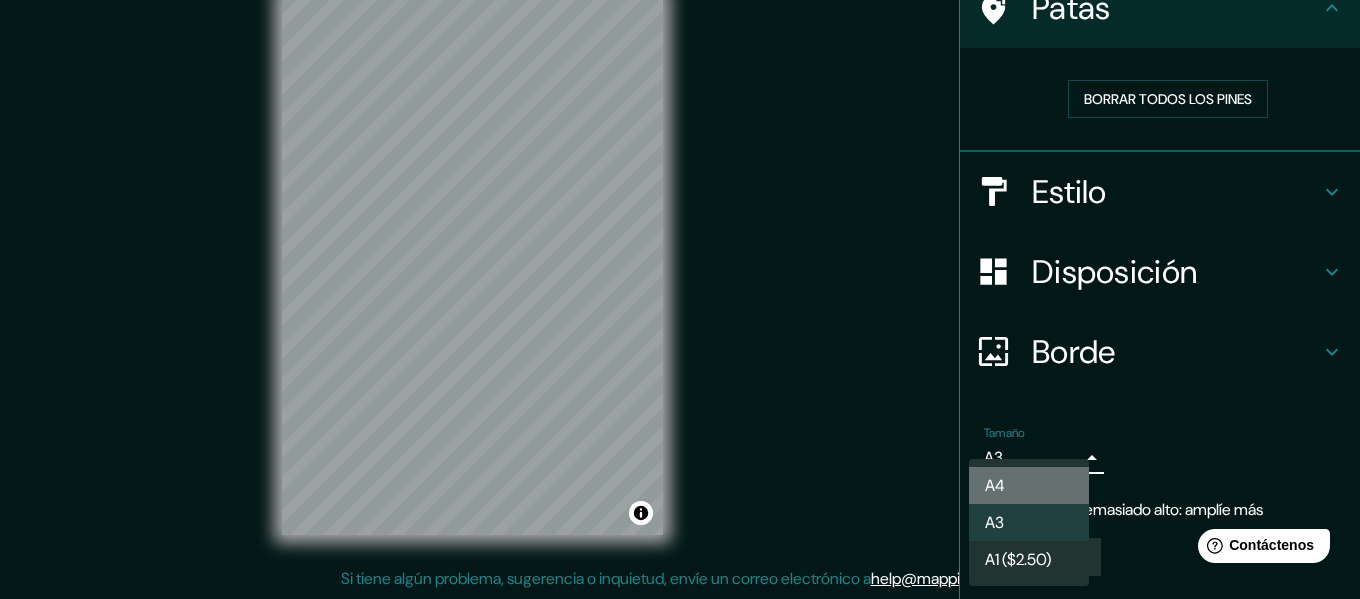 click on "A4" at bounding box center [1029, 485] 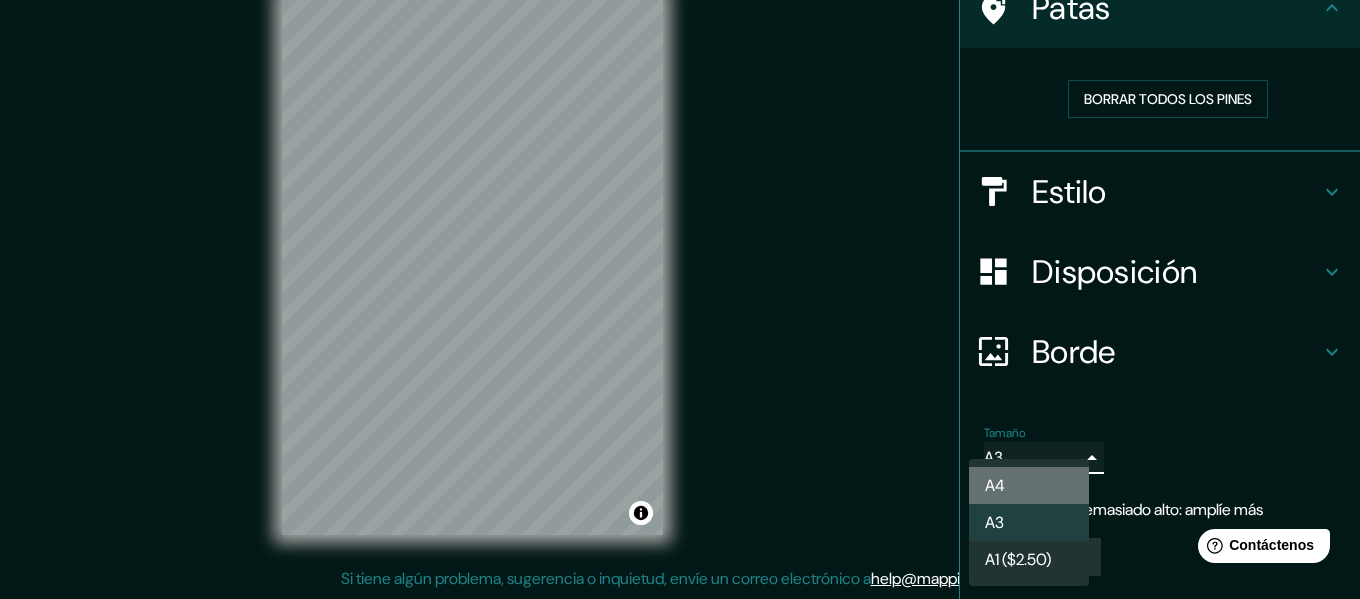 type on "single" 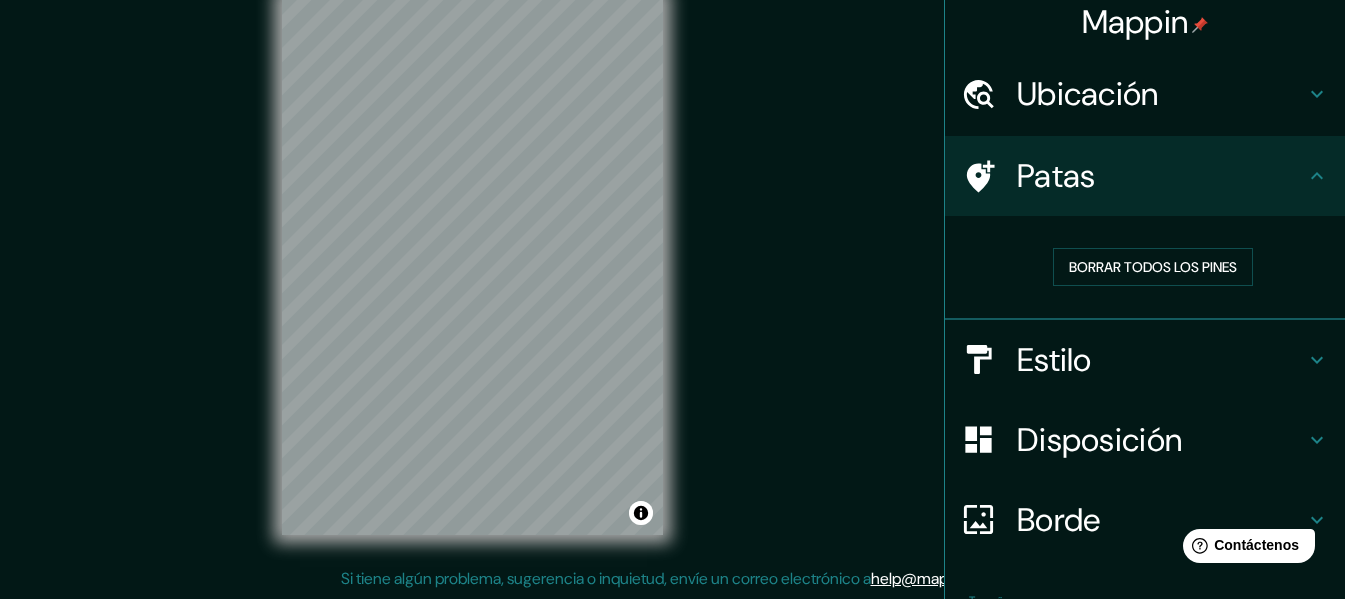 scroll, scrollTop: 0, scrollLeft: 0, axis: both 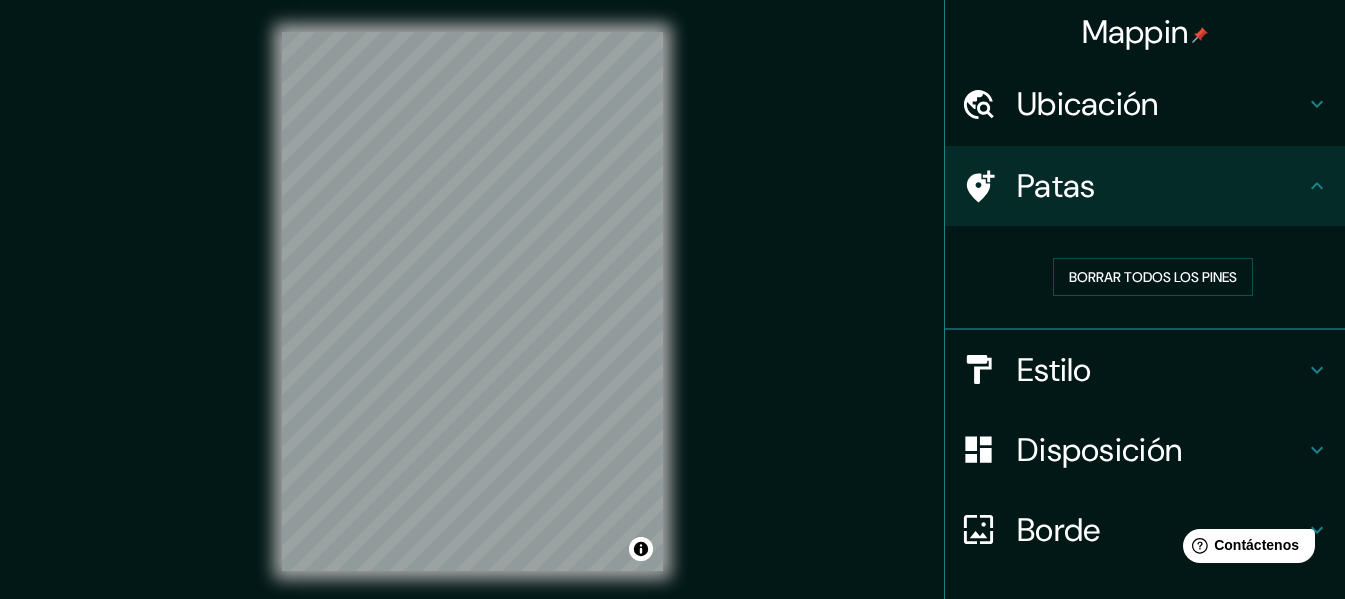 click on "Ubicación" at bounding box center (1088, 104) 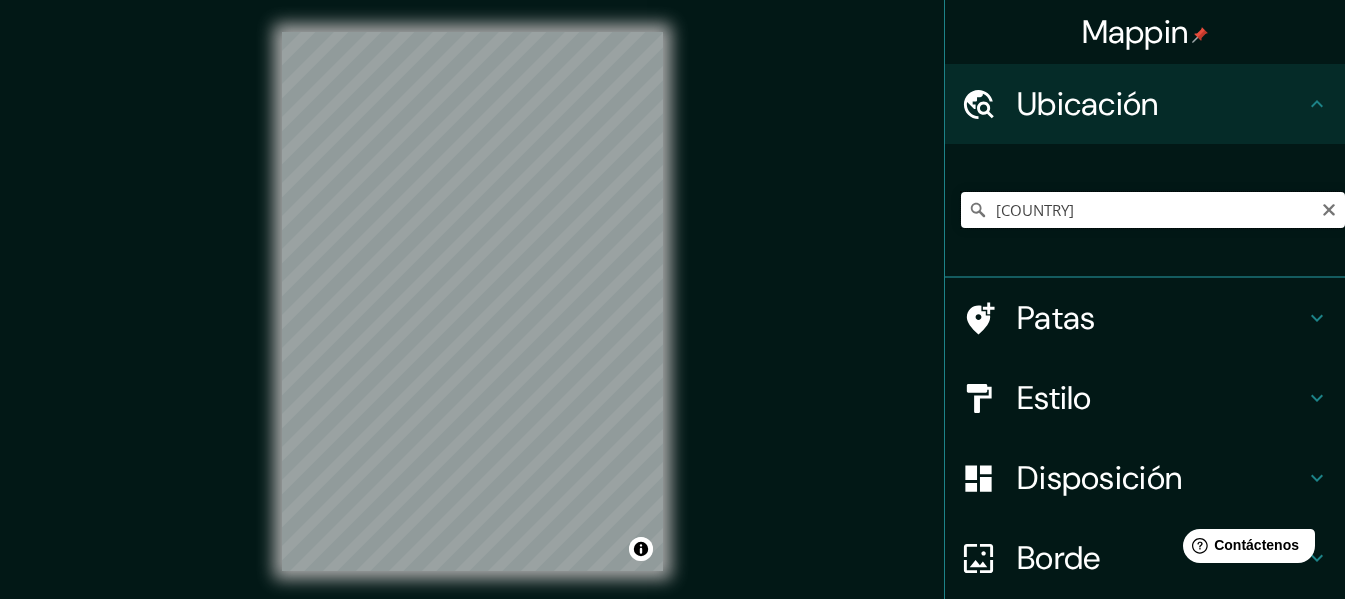 click on "[COUNTRY]" at bounding box center [1153, 210] 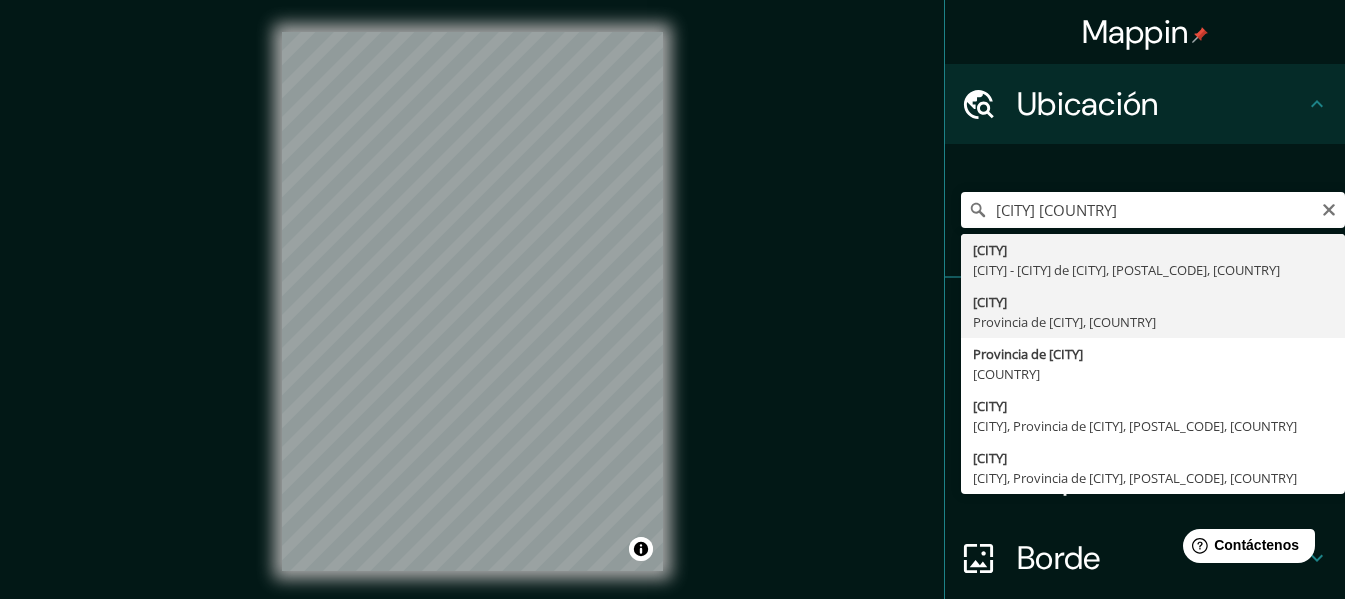 type on "[CITY], Provincia de [CITY], [COUNTRY]" 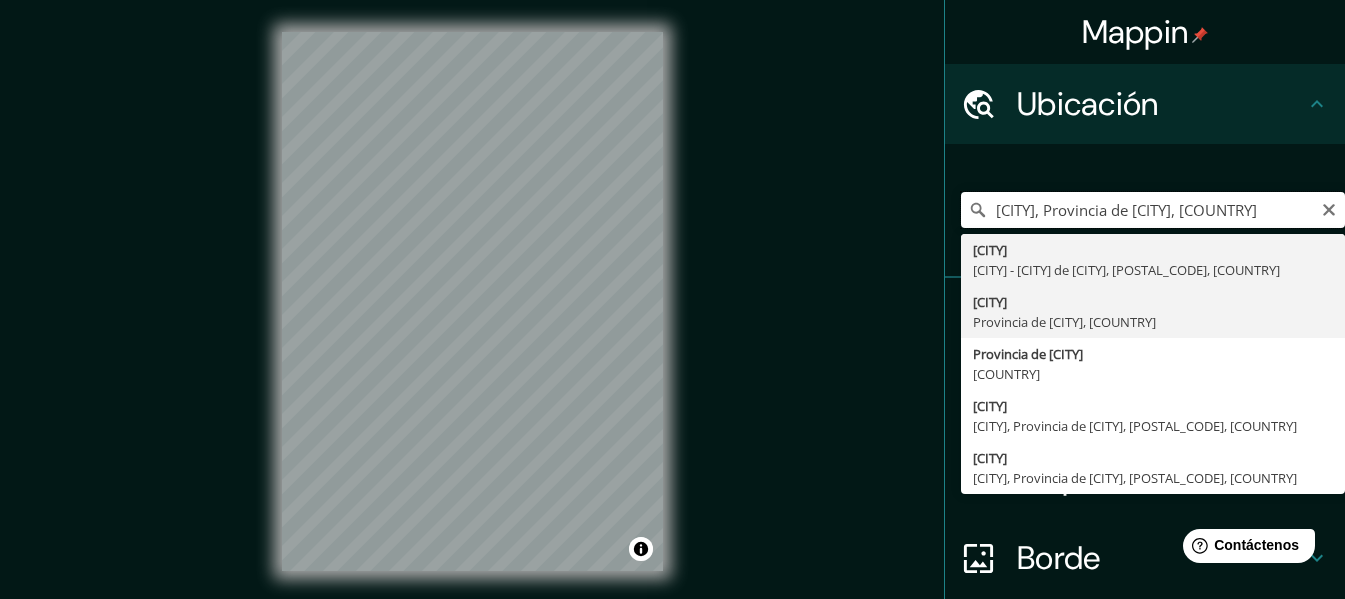 scroll, scrollTop: 0, scrollLeft: 0, axis: both 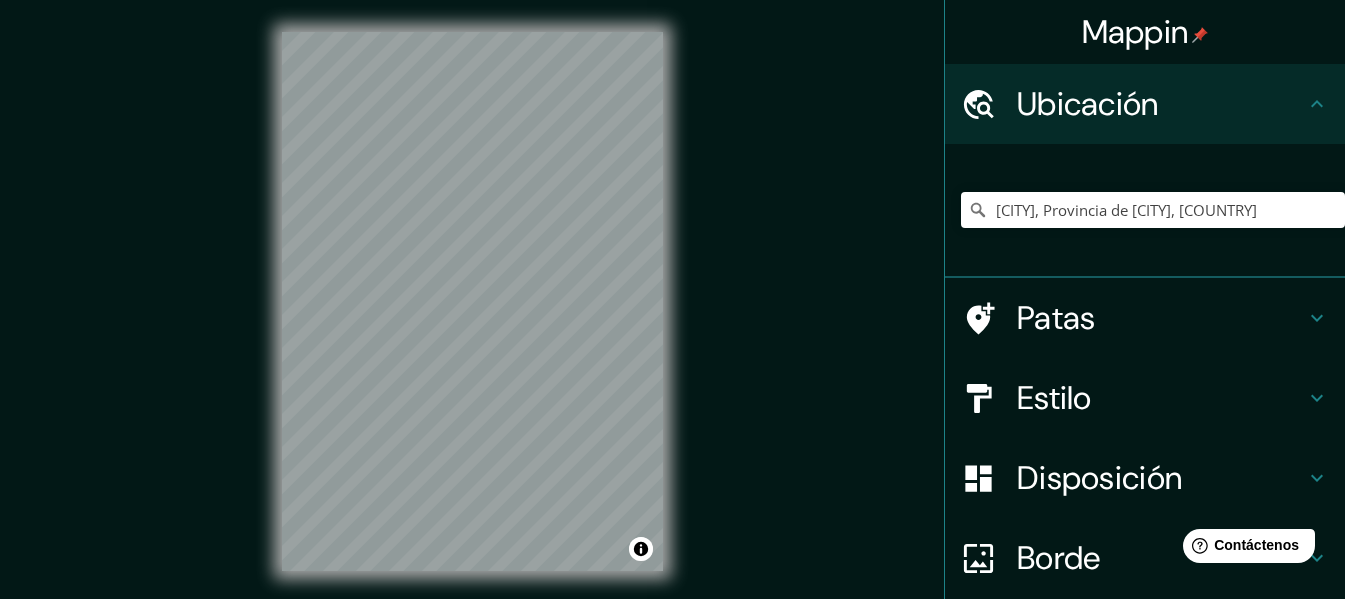 click on "Estilo" at bounding box center (1161, 398) 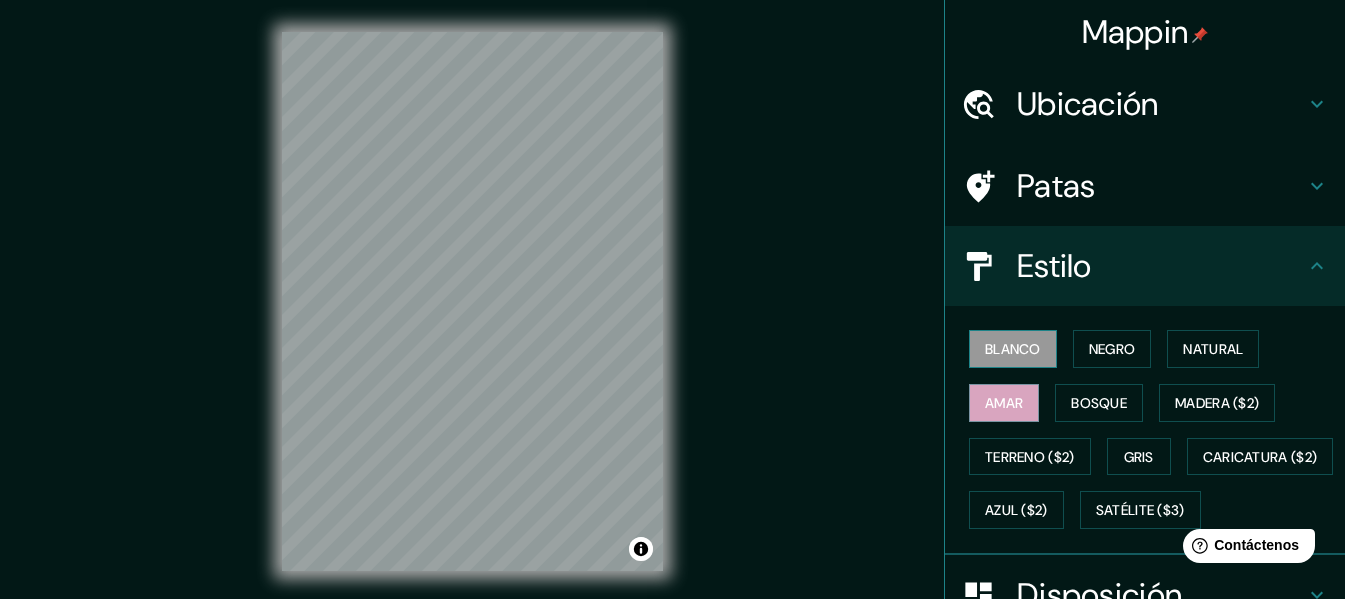 click on "Blanco" at bounding box center [1013, 349] 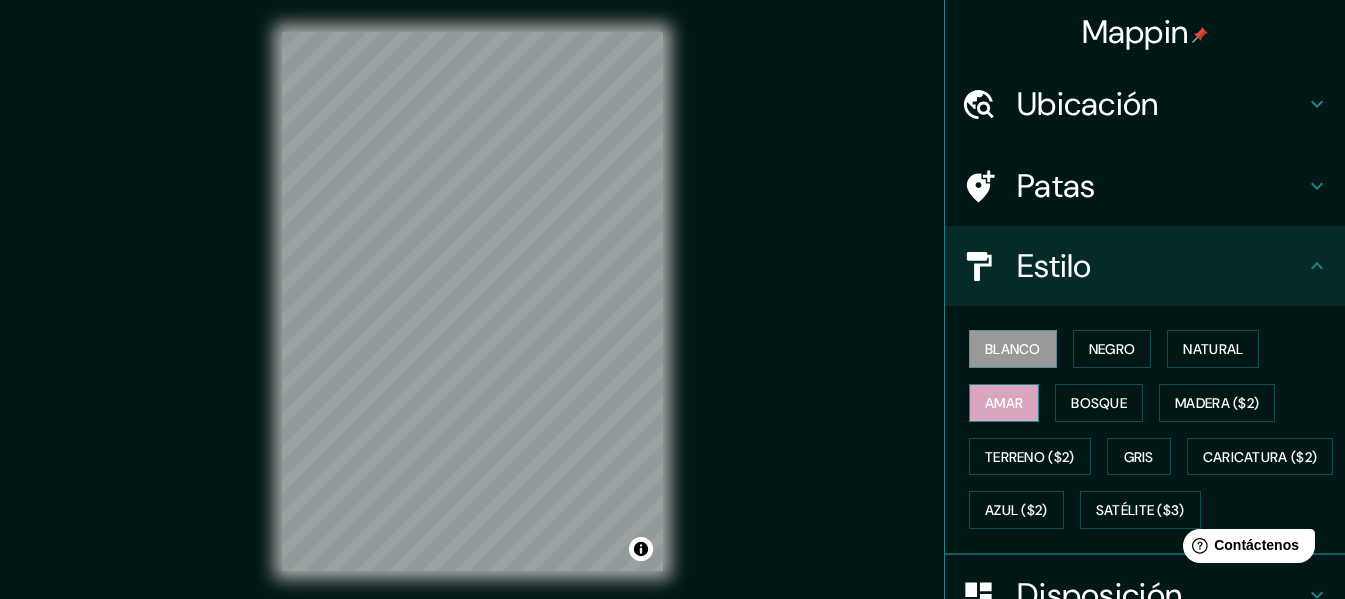 click on "Amar" at bounding box center (1004, 403) 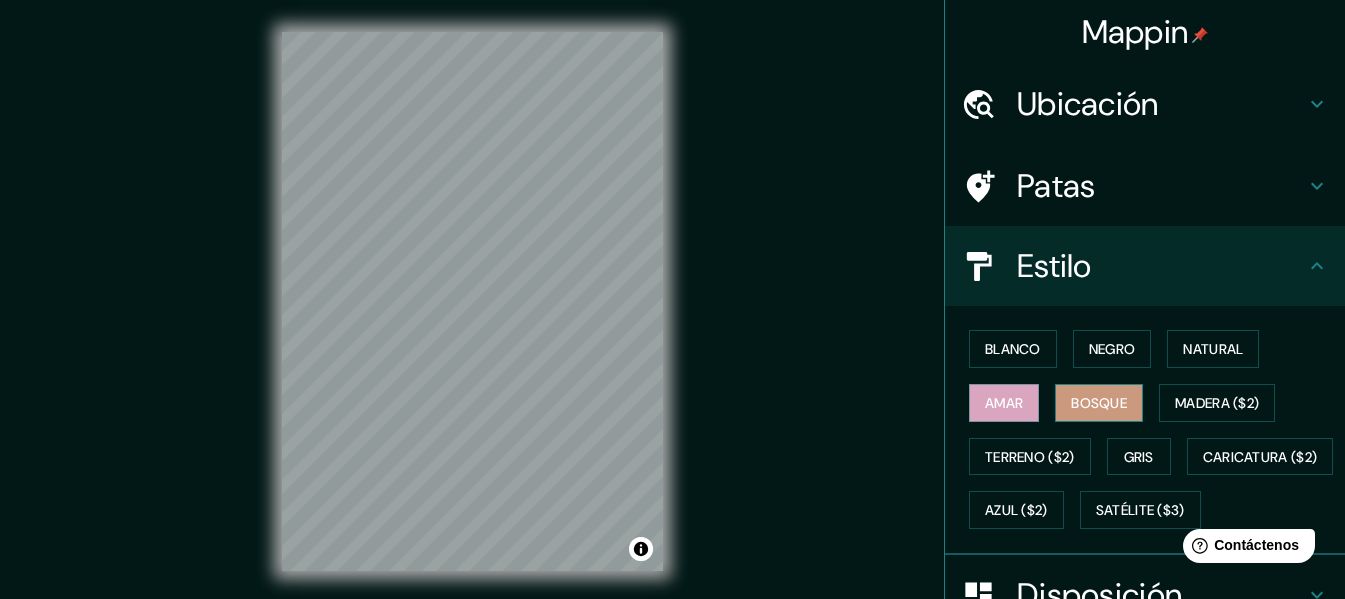 click on "Bosque" at bounding box center [1099, 403] 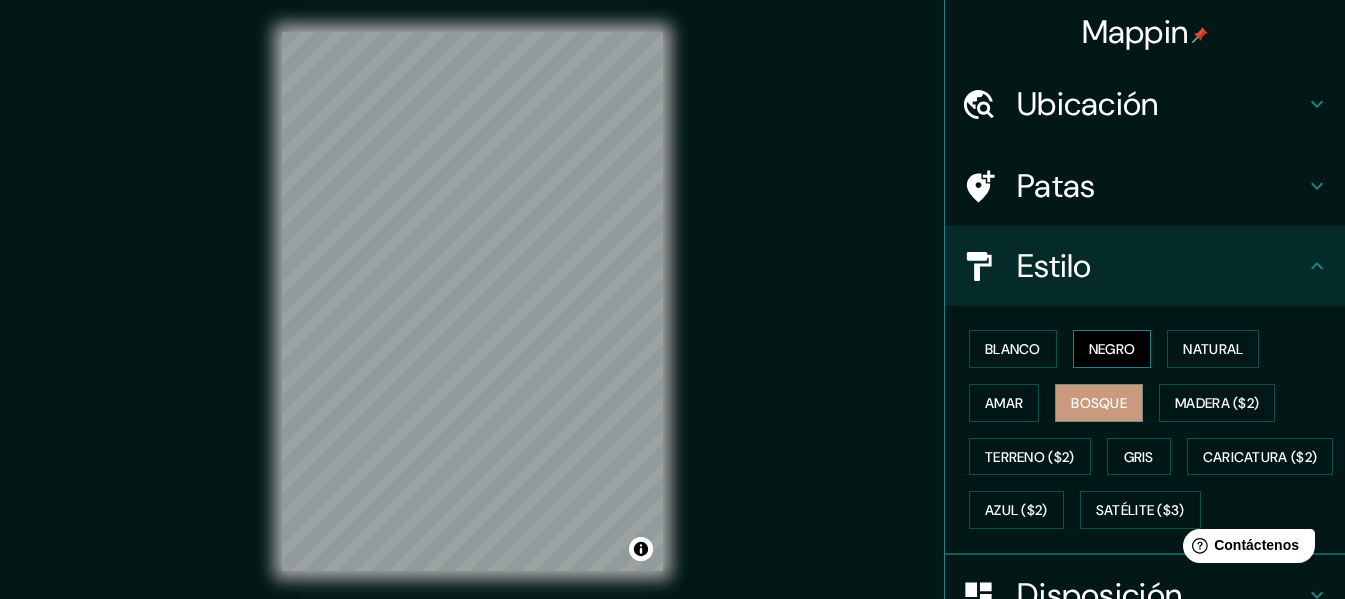 click on "Negro" at bounding box center [1112, 349] 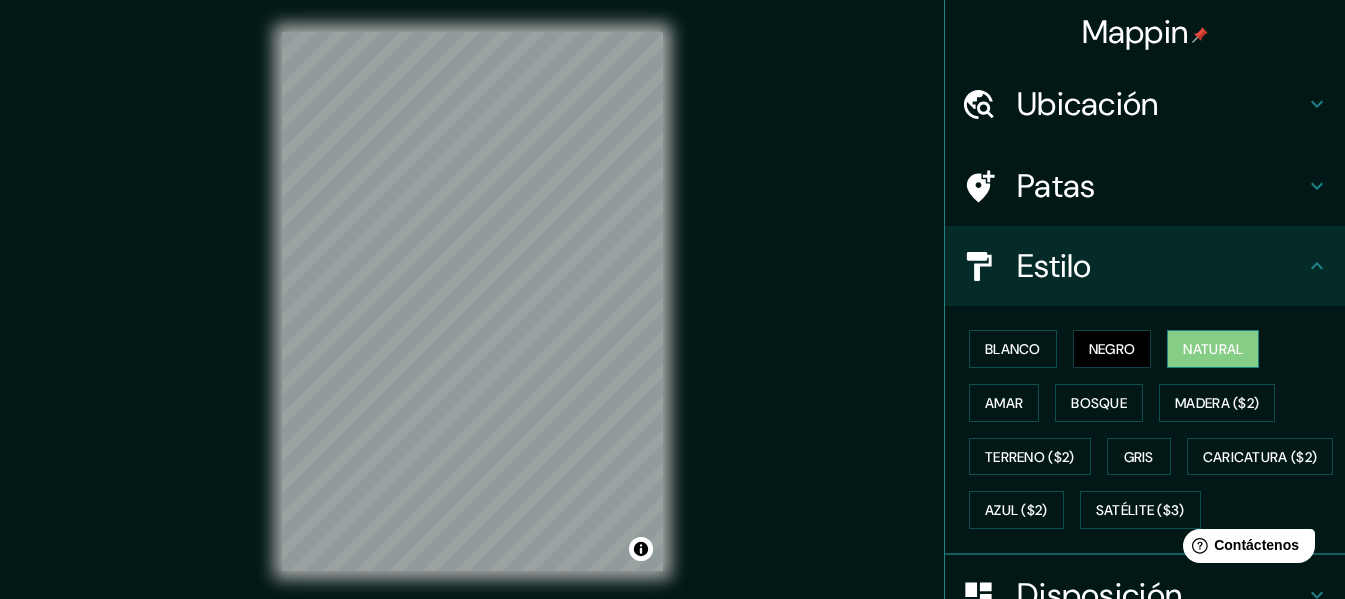 click on "Natural" at bounding box center [1213, 349] 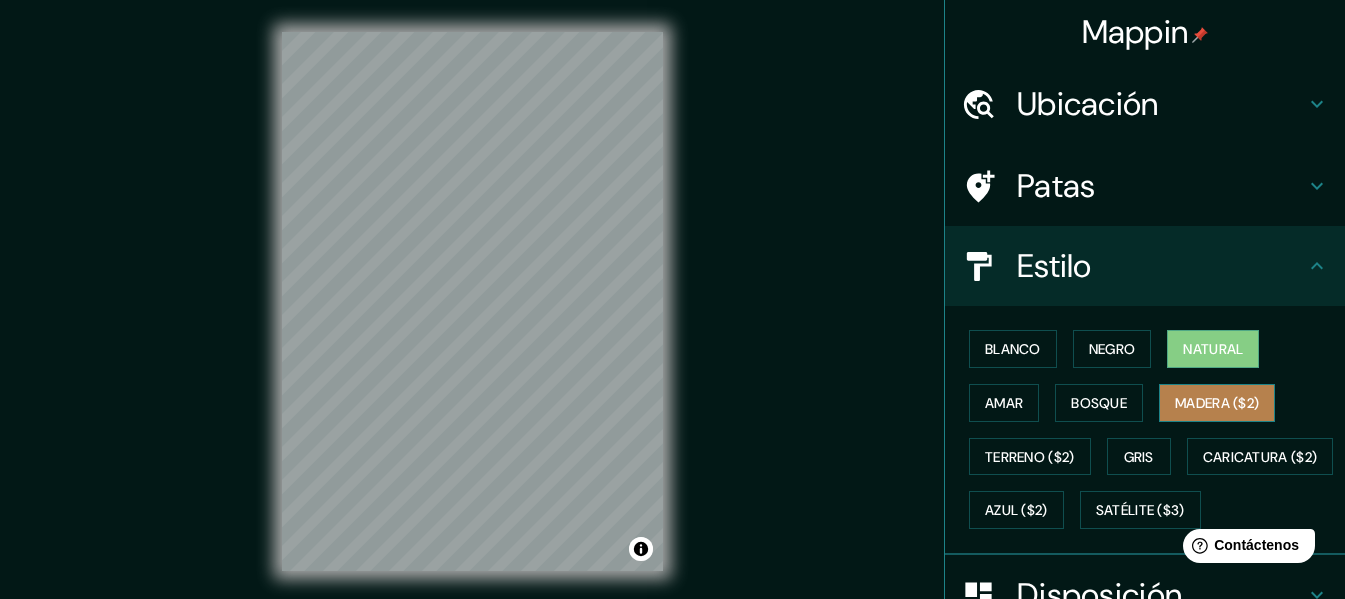 click on "Madera ($2)" at bounding box center (1217, 403) 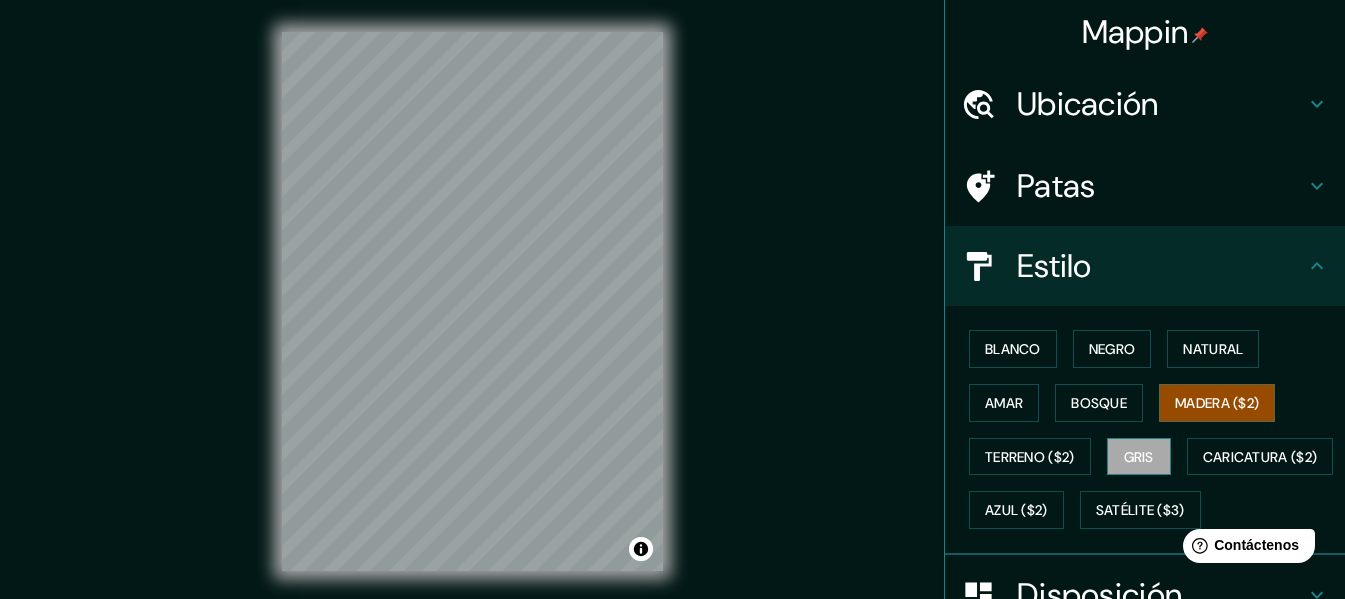 click on "Gris" at bounding box center (1139, 457) 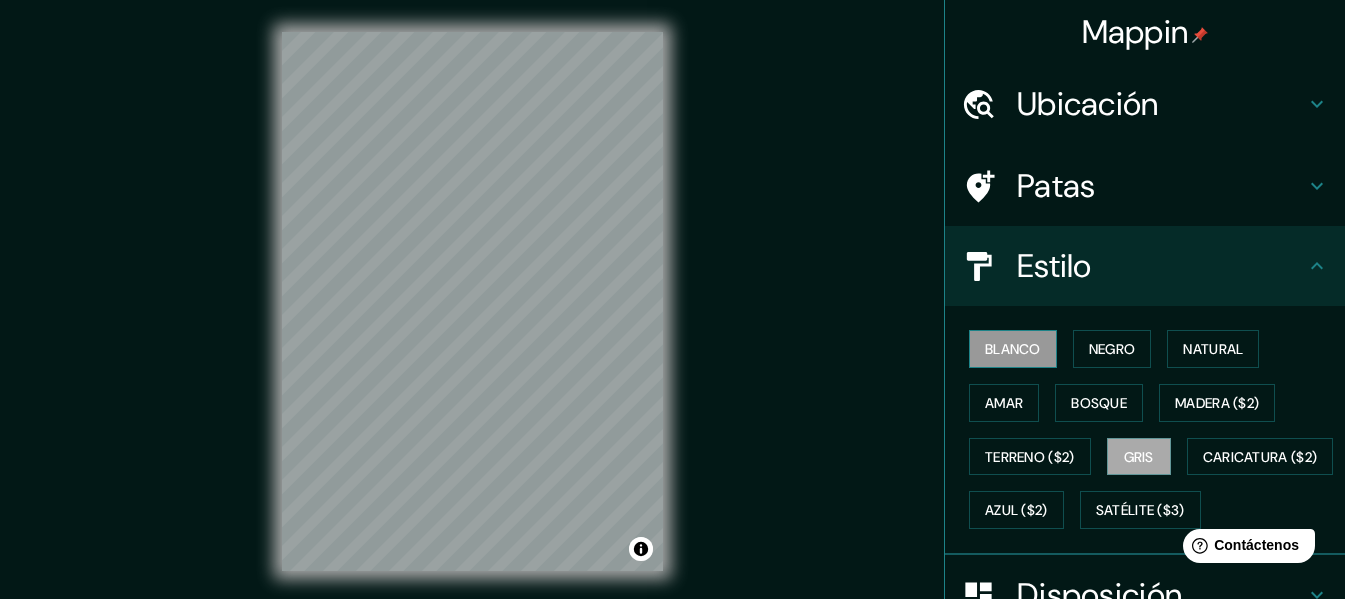 click on "Blanco" at bounding box center [1013, 349] 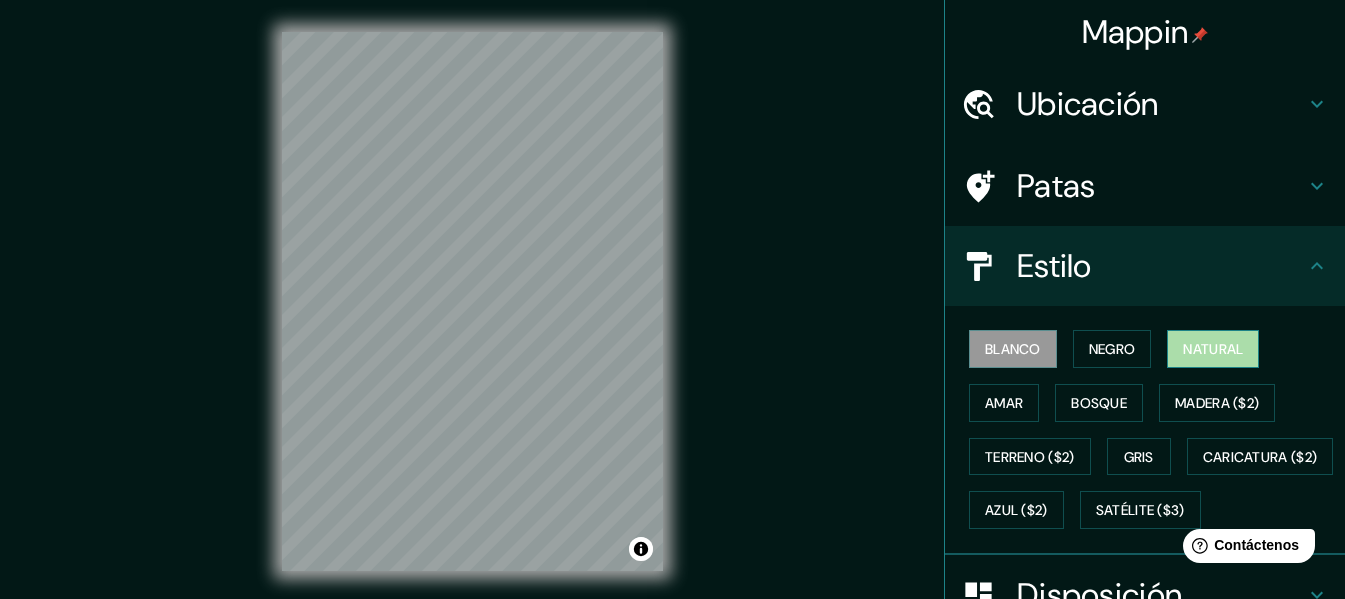 click on "Natural" at bounding box center [1213, 349] 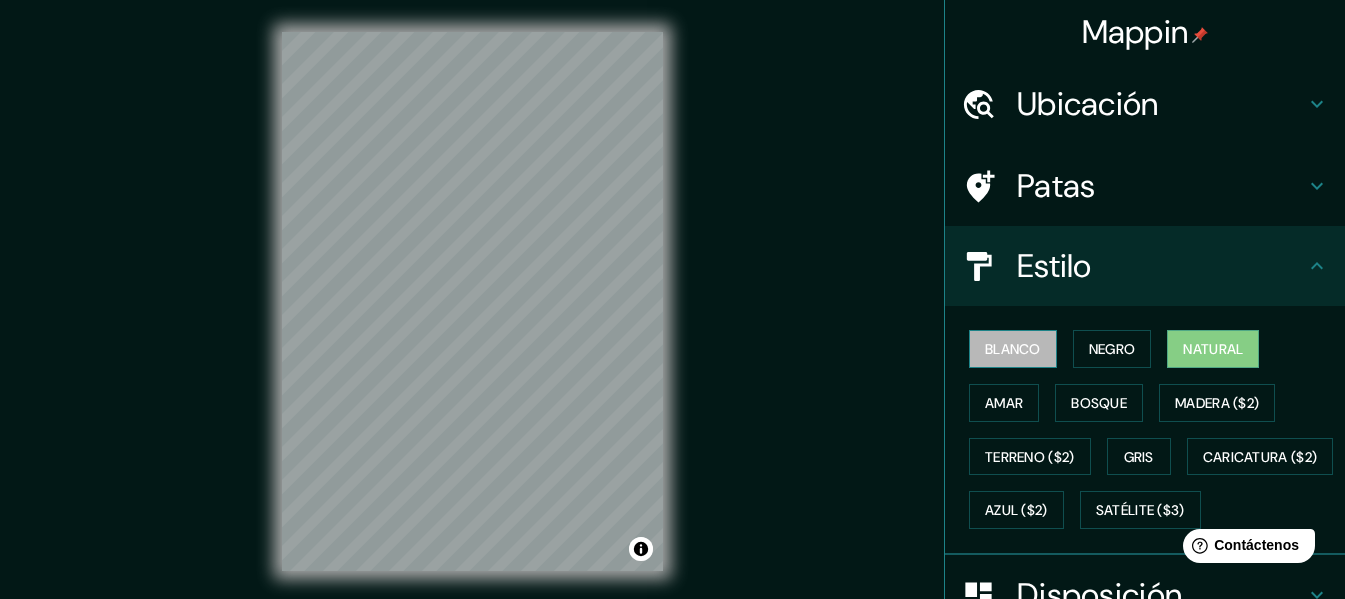 click on "Blanco" at bounding box center [1013, 349] 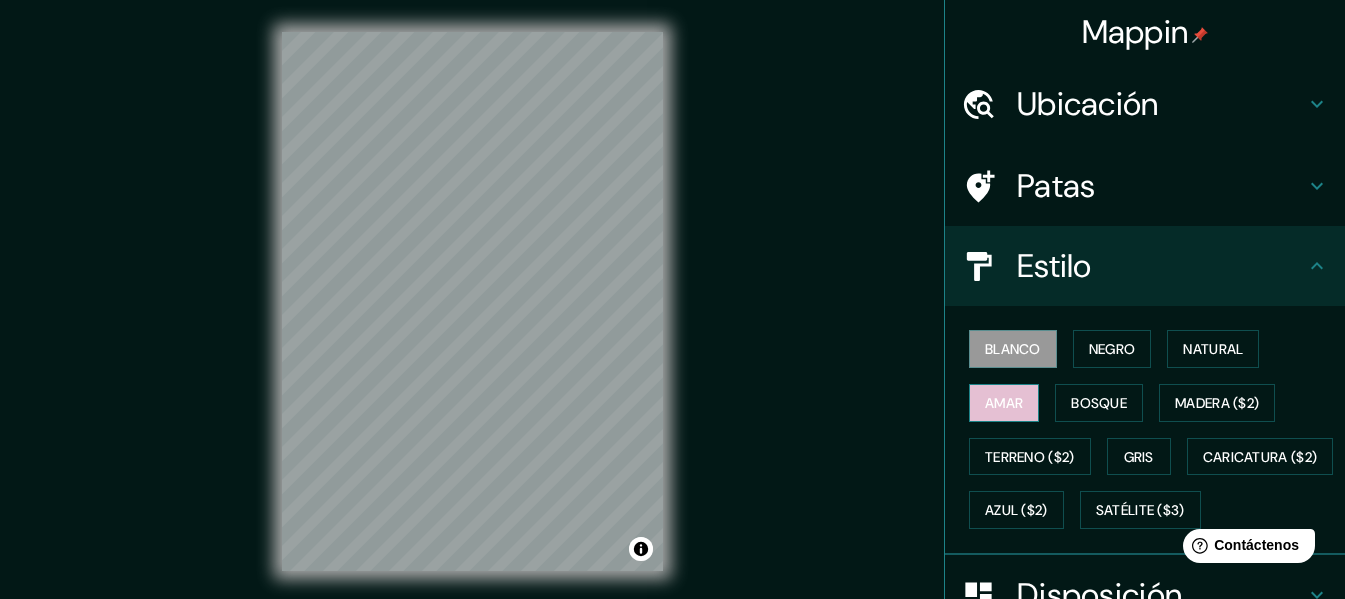 click on "Amar" at bounding box center (1004, 403) 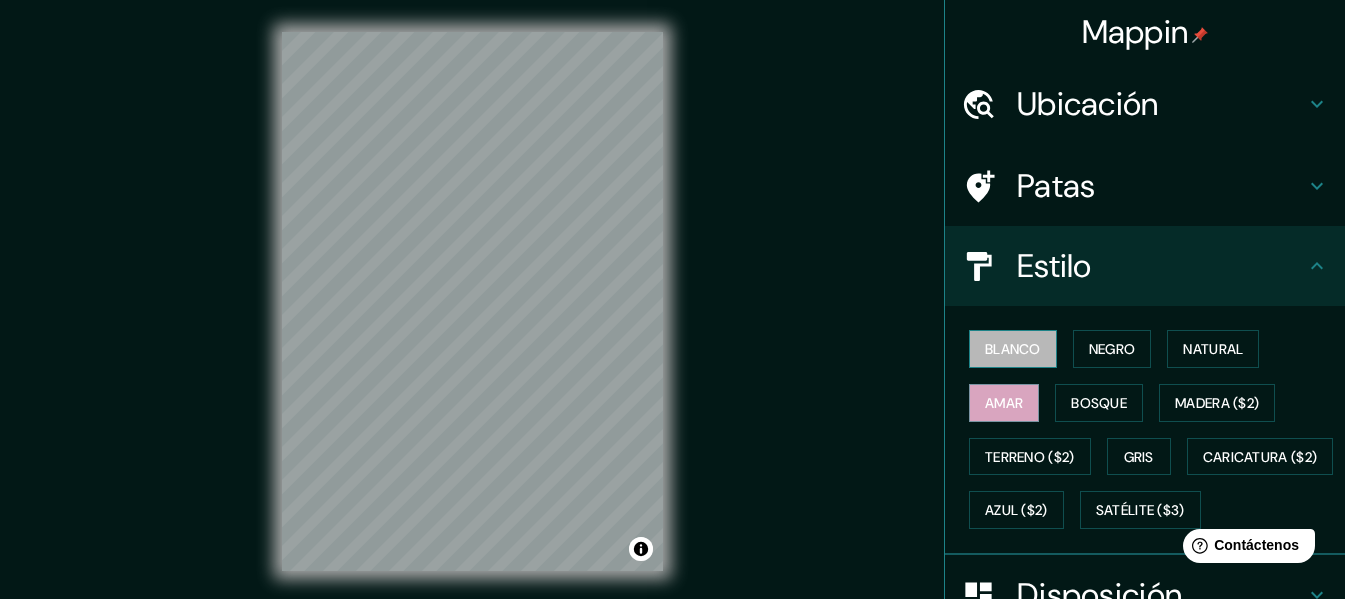click on "Blanco" at bounding box center [1013, 349] 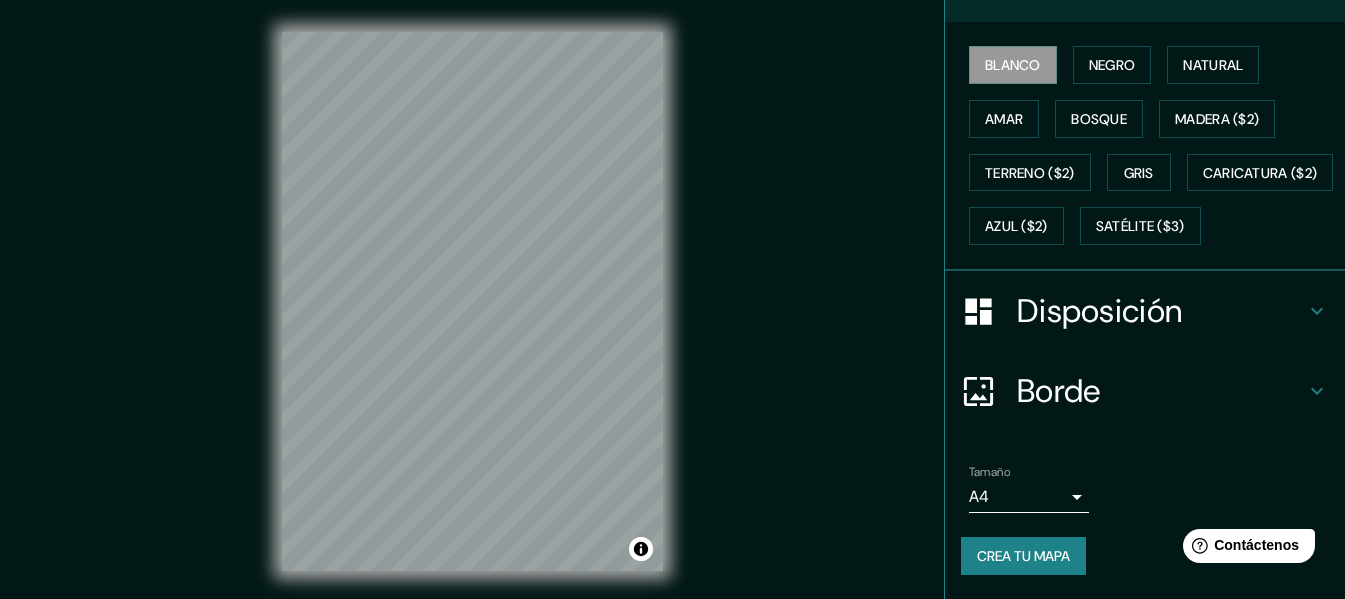 scroll, scrollTop: 337, scrollLeft: 0, axis: vertical 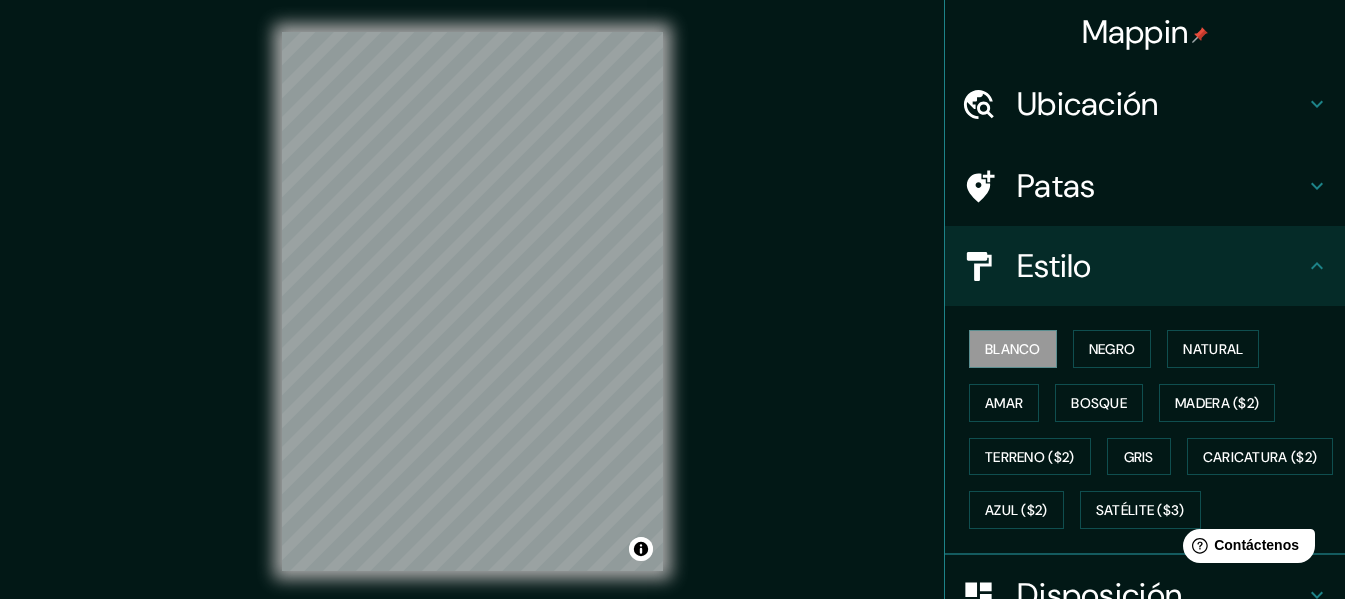click on "Mappin" at bounding box center (1135, 32) 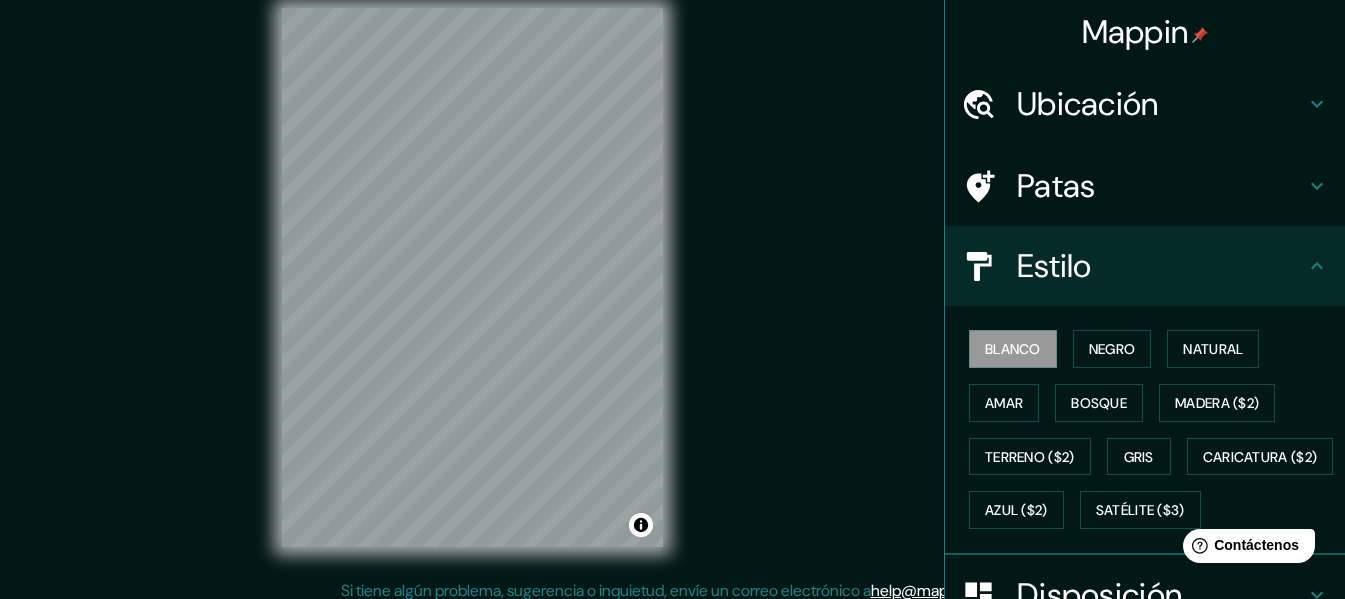 scroll, scrollTop: 36, scrollLeft: 0, axis: vertical 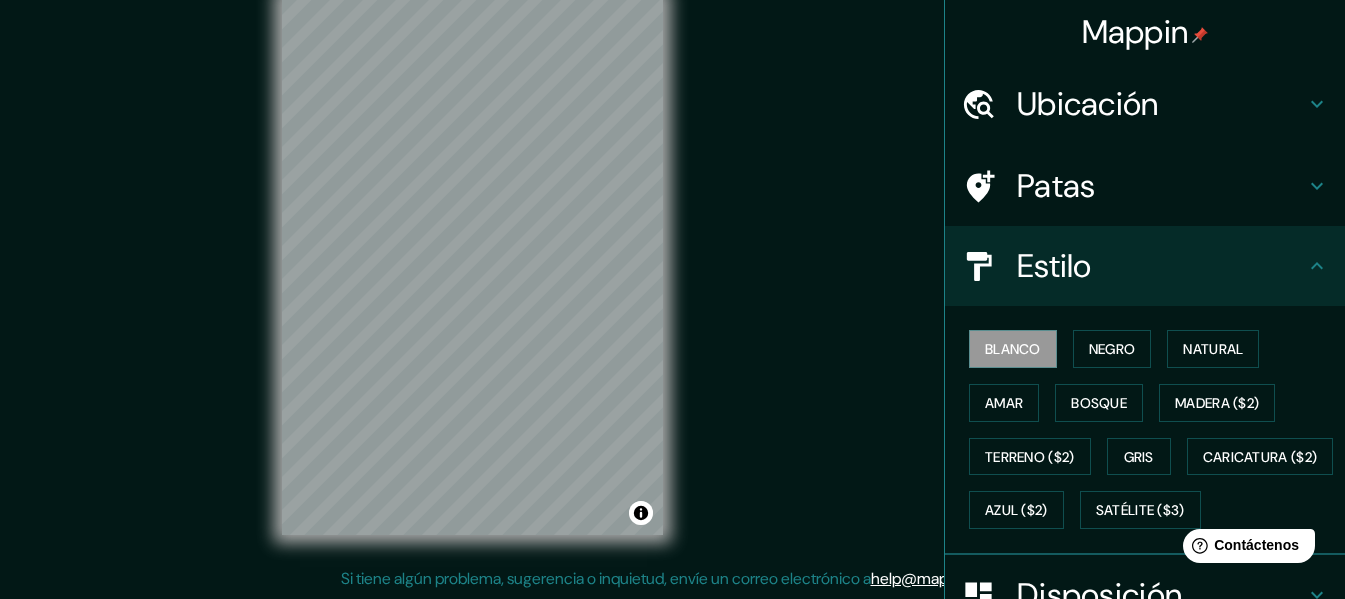 click on "© Mapbox   © OpenStreetMap   Improve this map" at bounding box center (472, 265) 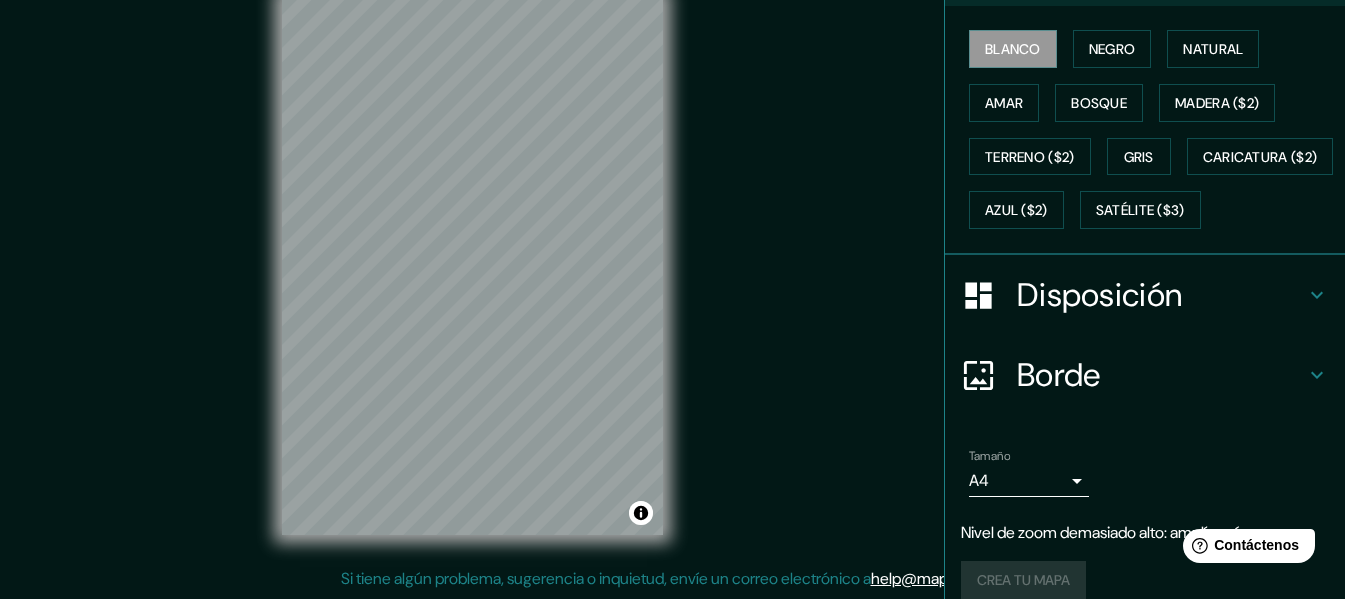 scroll, scrollTop: 377, scrollLeft: 0, axis: vertical 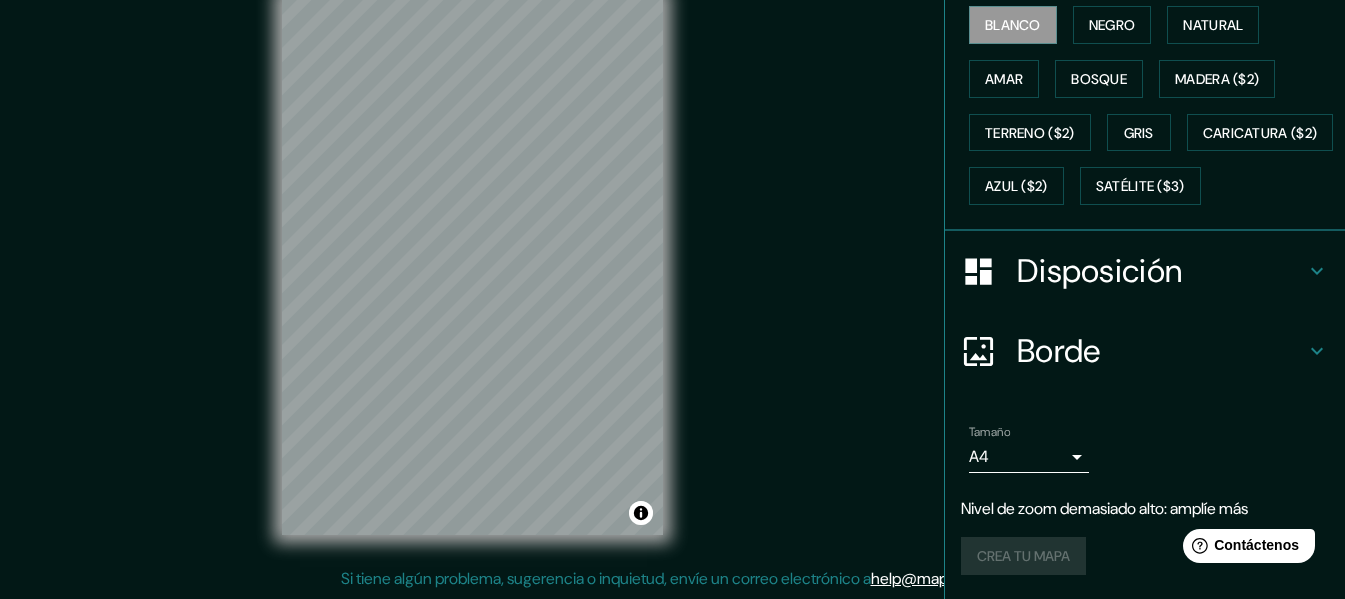 click on "Nivel de zoom demasiado alto: amplíe más" at bounding box center [1145, 509] 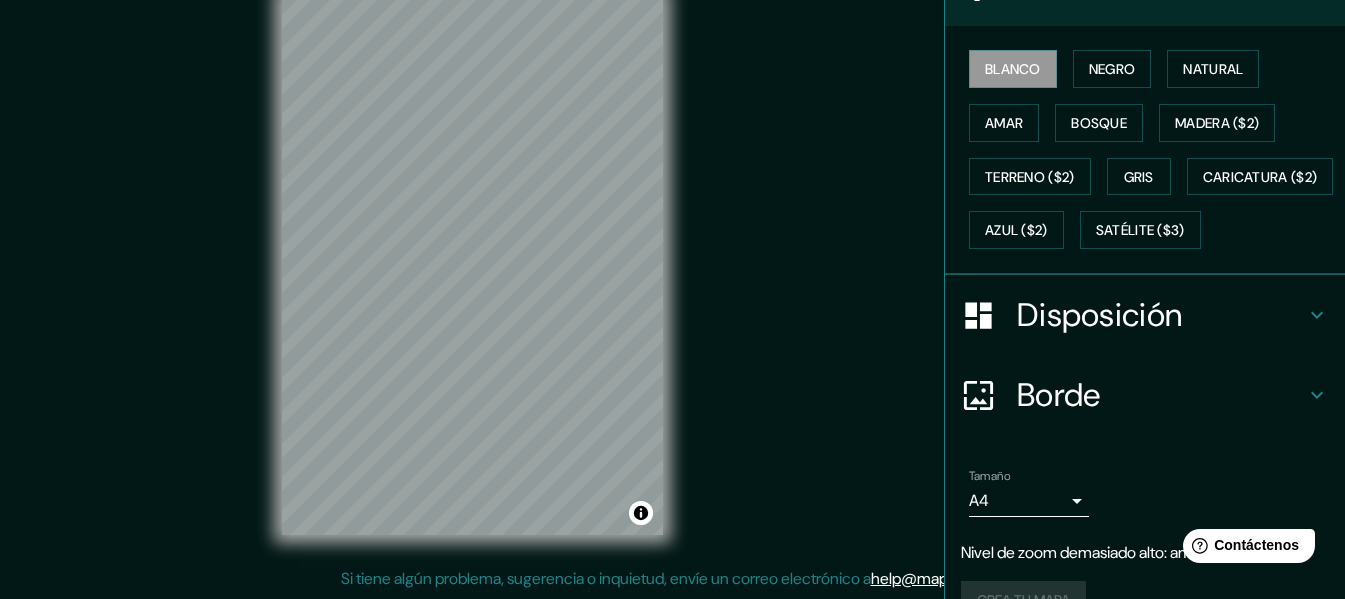scroll, scrollTop: 0, scrollLeft: 0, axis: both 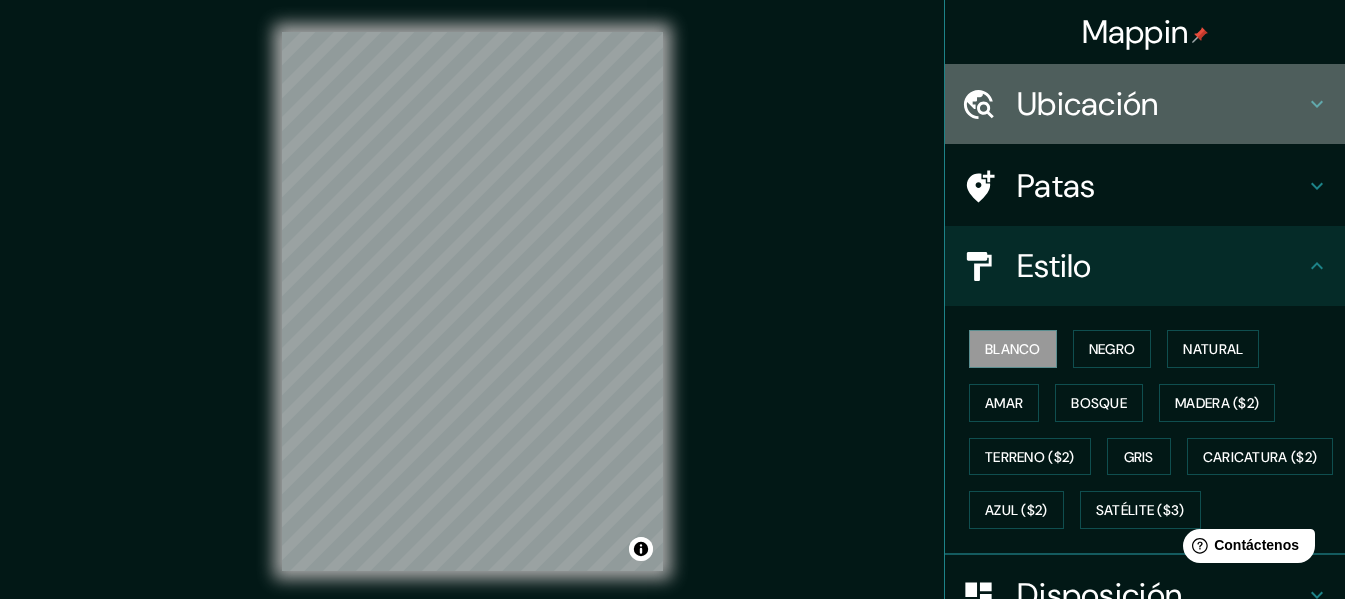 click on "Ubicación" at bounding box center (1088, 104) 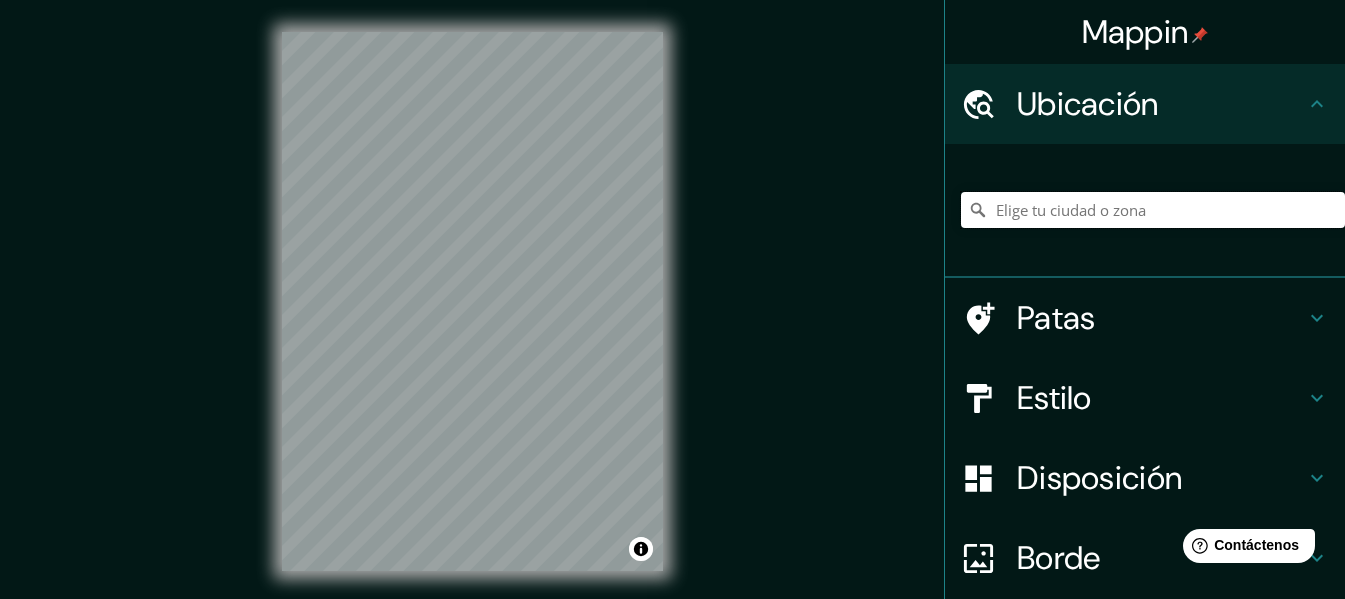 click at bounding box center (1153, 210) 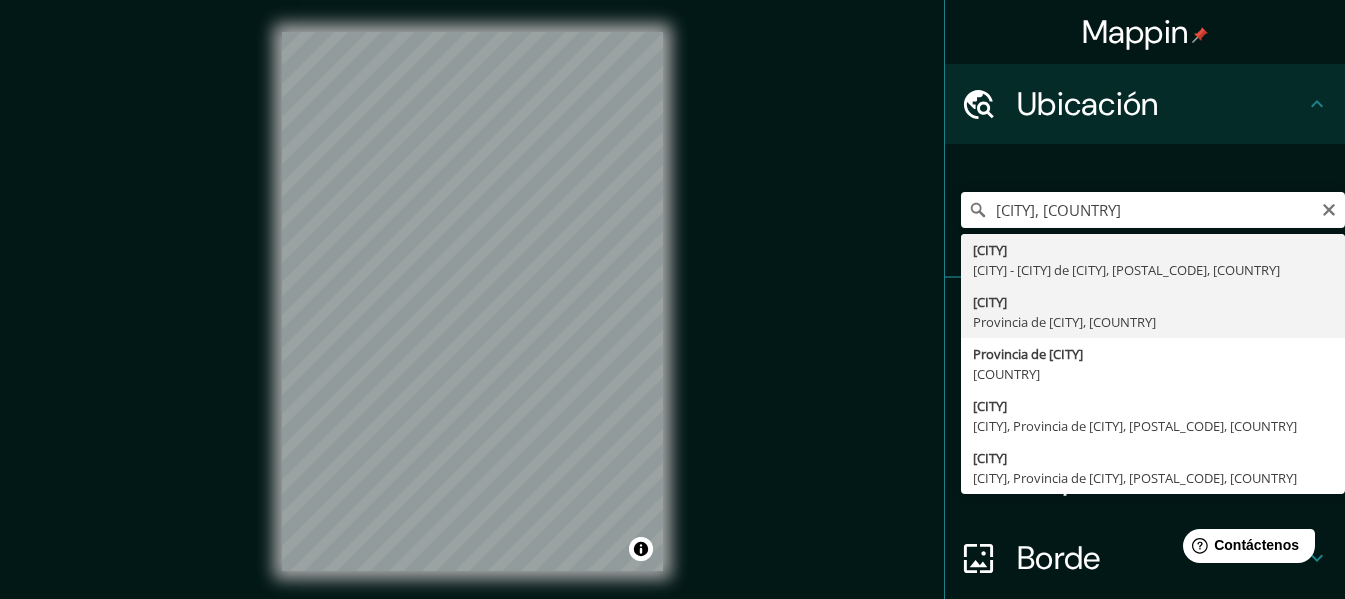 type on "[CITY], Provincia de [CITY], [COUNTRY]" 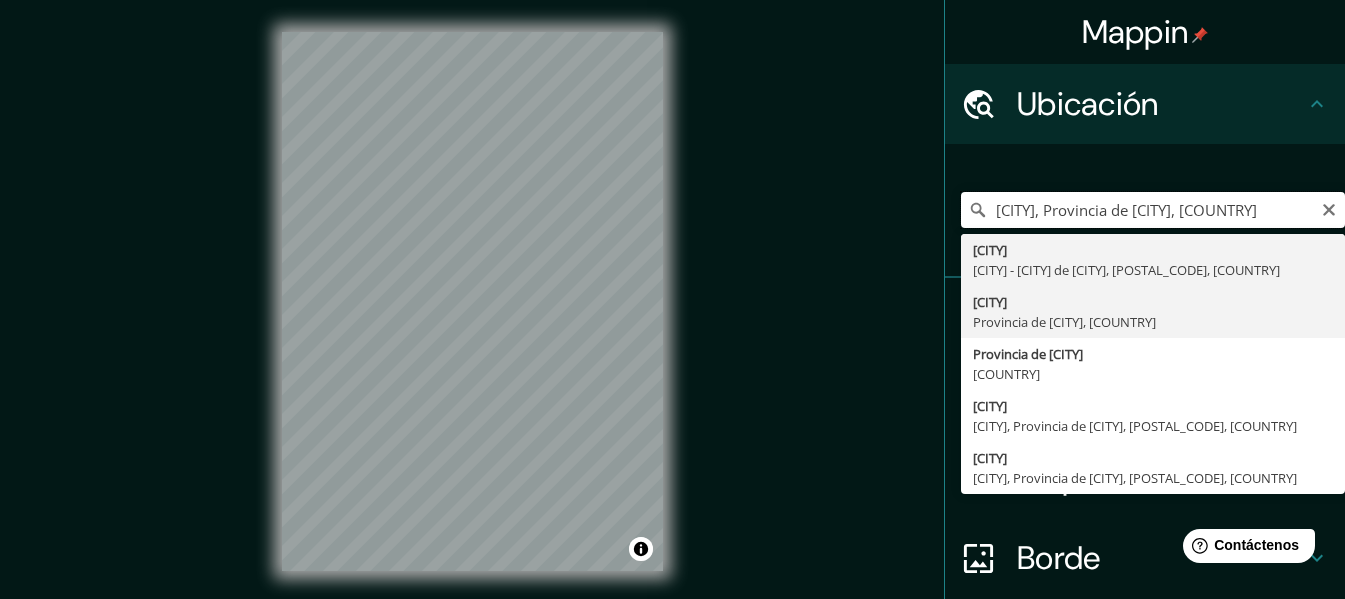 scroll, scrollTop: 0, scrollLeft: 0, axis: both 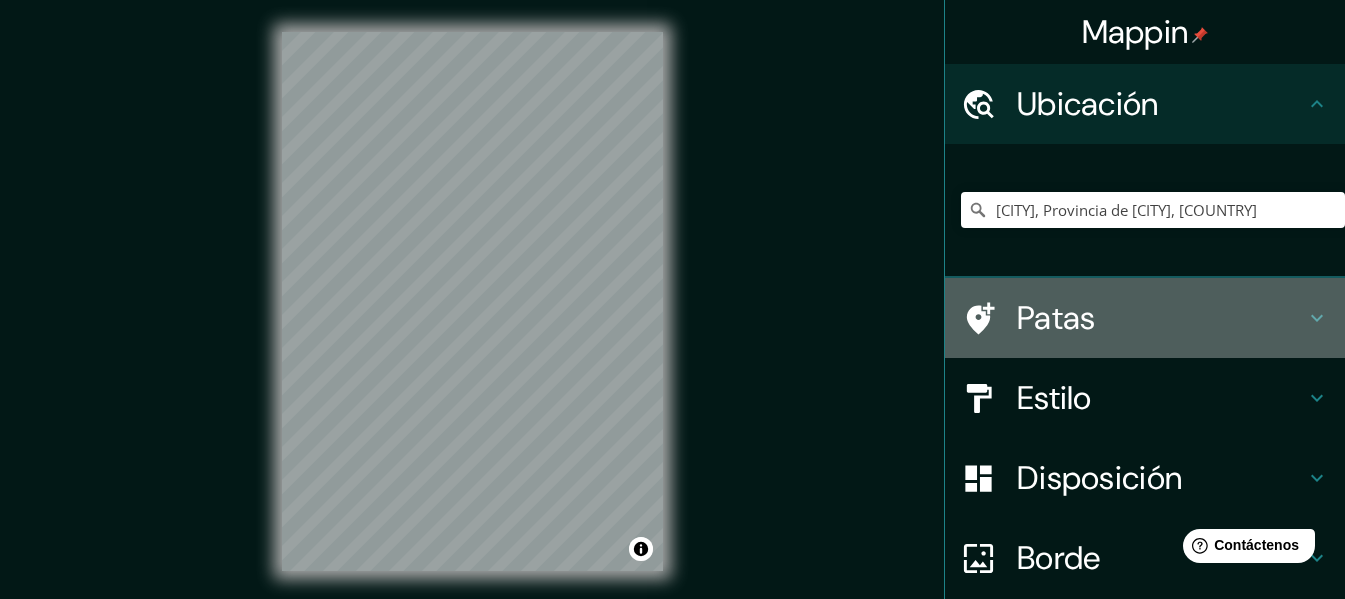 click on "Patas" at bounding box center (1161, 318) 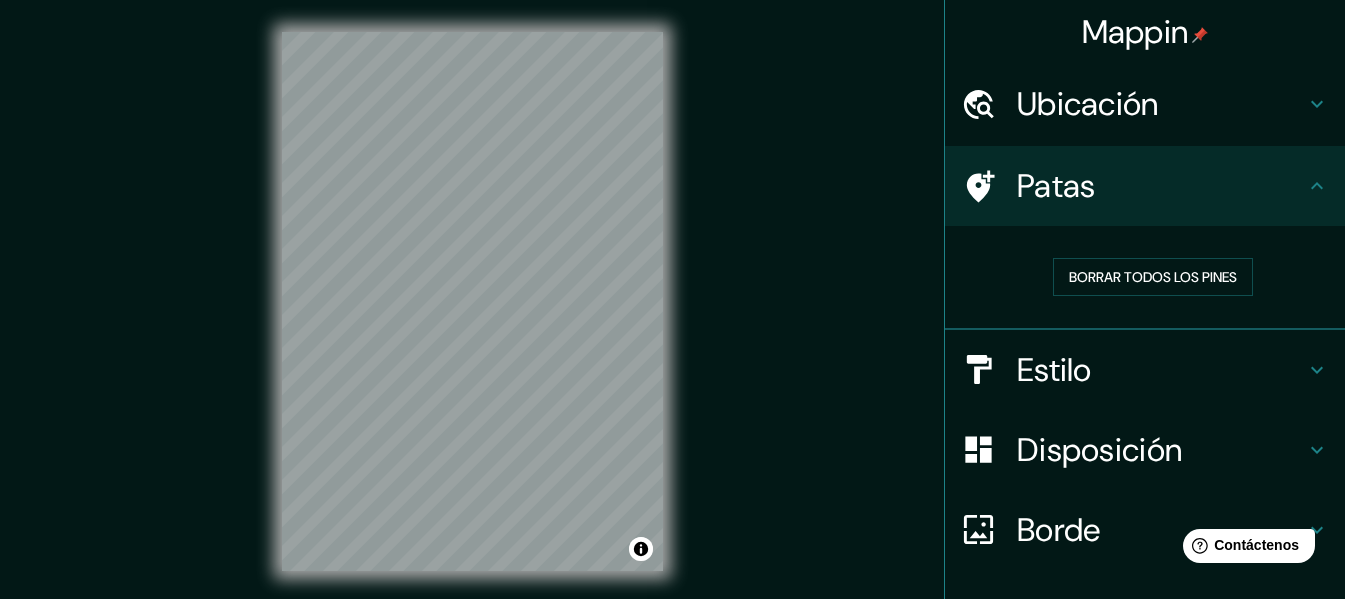 click on "Estilo" at bounding box center [1161, 370] 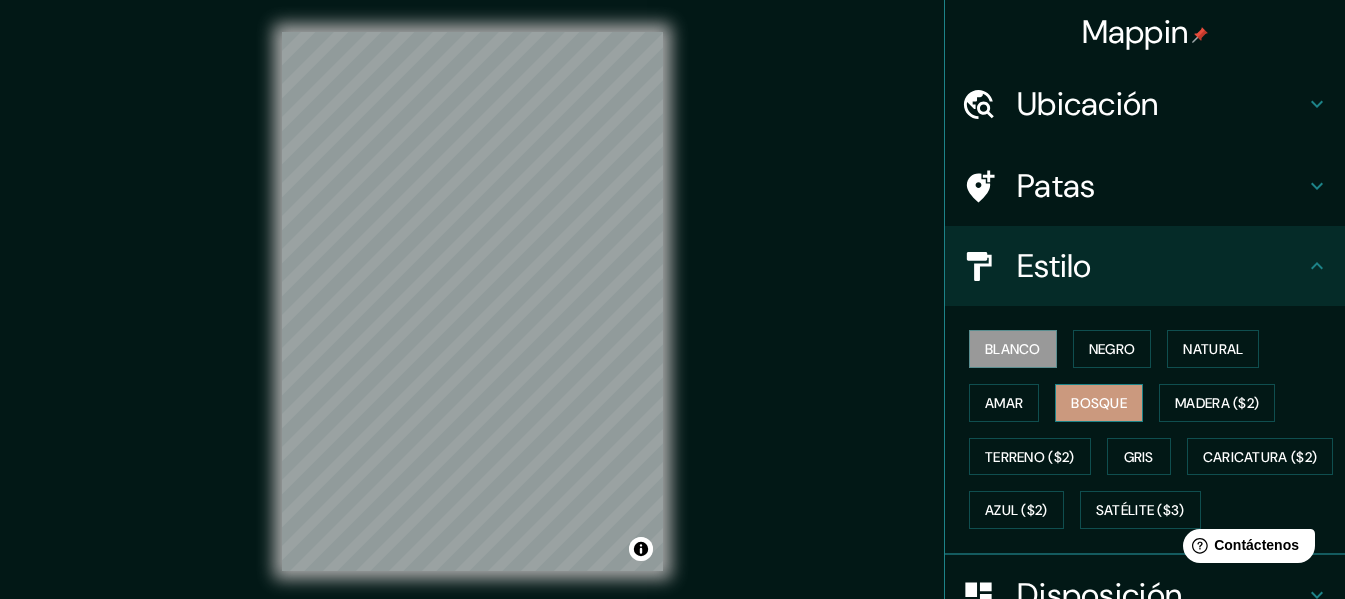 click on "Bosque" at bounding box center [1099, 403] 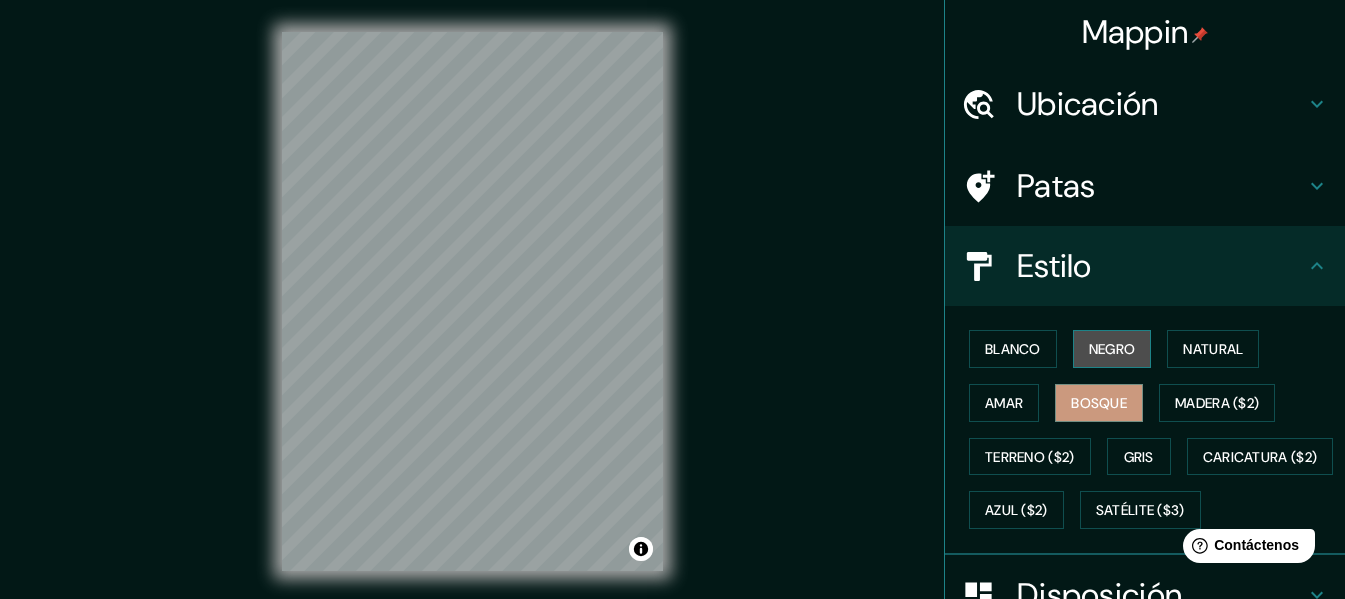 click on "Negro" at bounding box center [1112, 349] 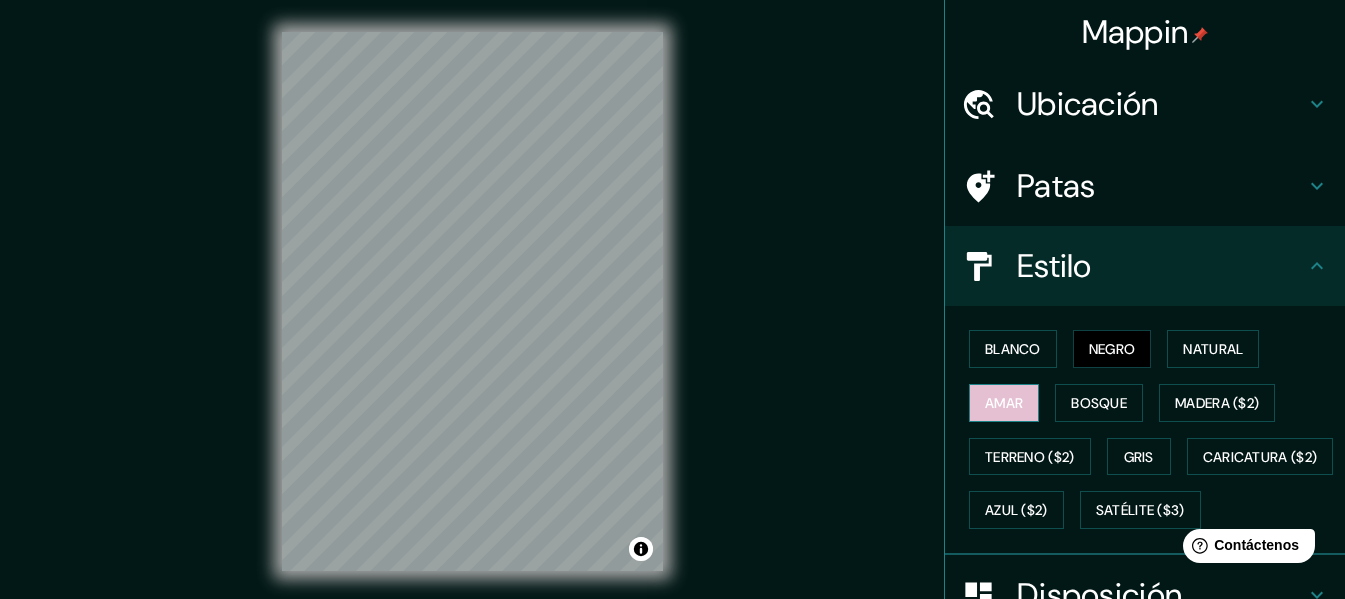 click on "Amar" at bounding box center [1004, 403] 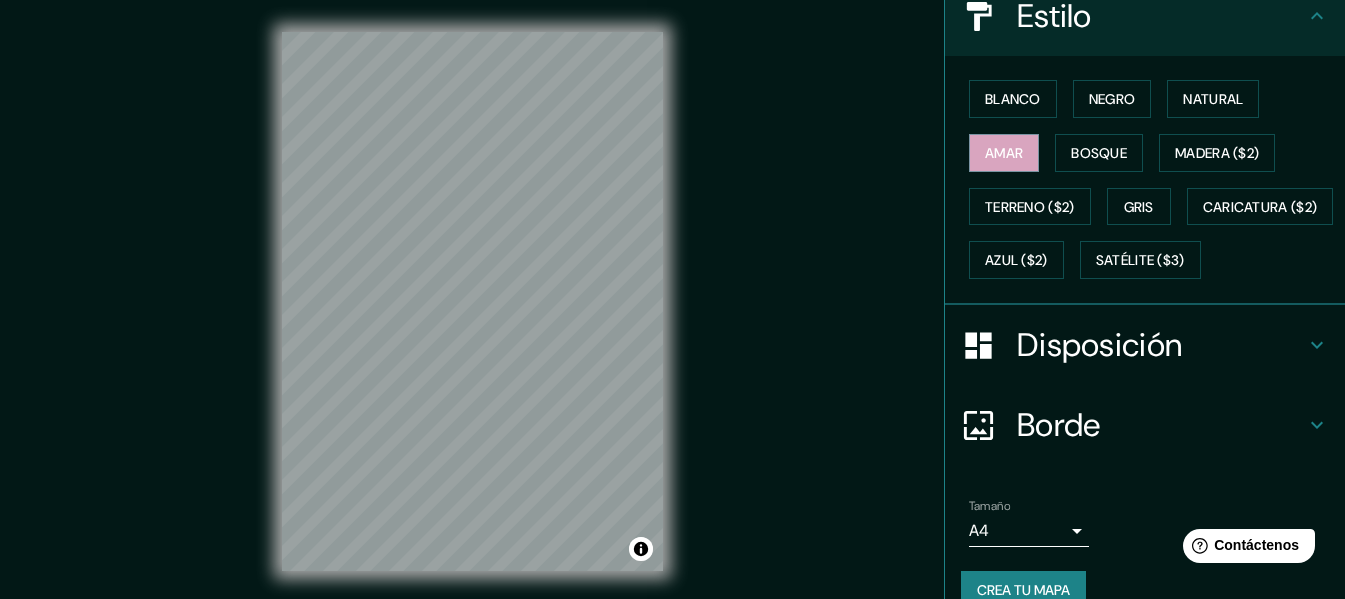 scroll, scrollTop: 337, scrollLeft: 0, axis: vertical 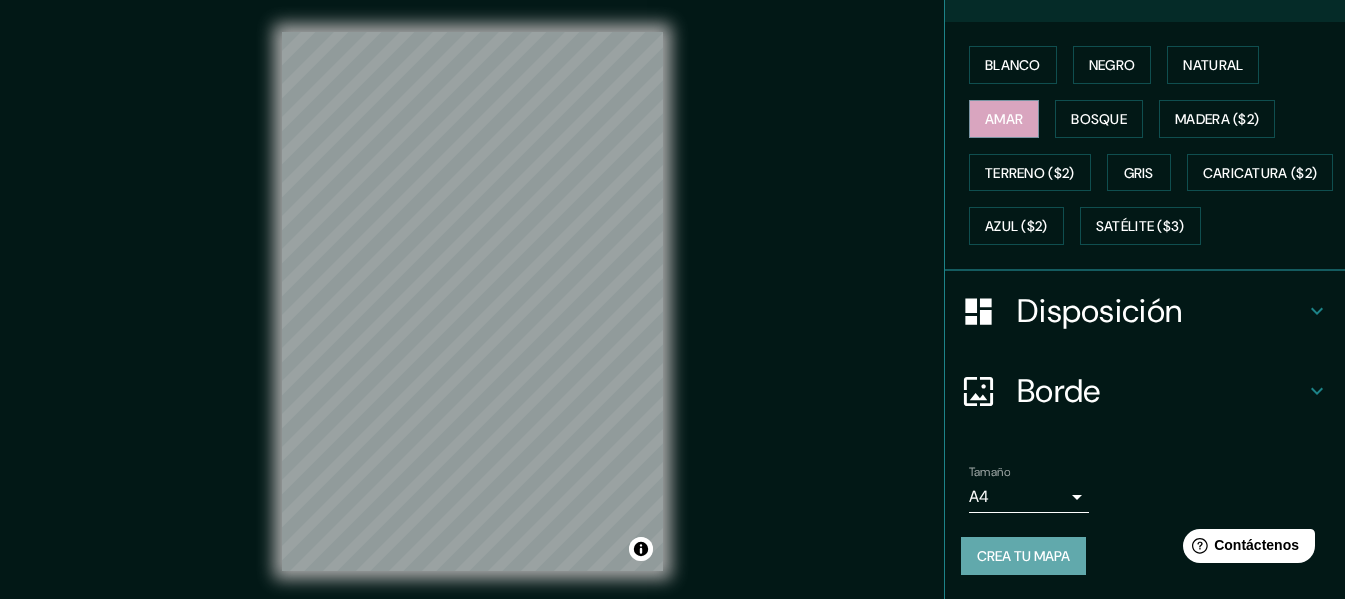 click on "Crea tu mapa" at bounding box center [1023, 556] 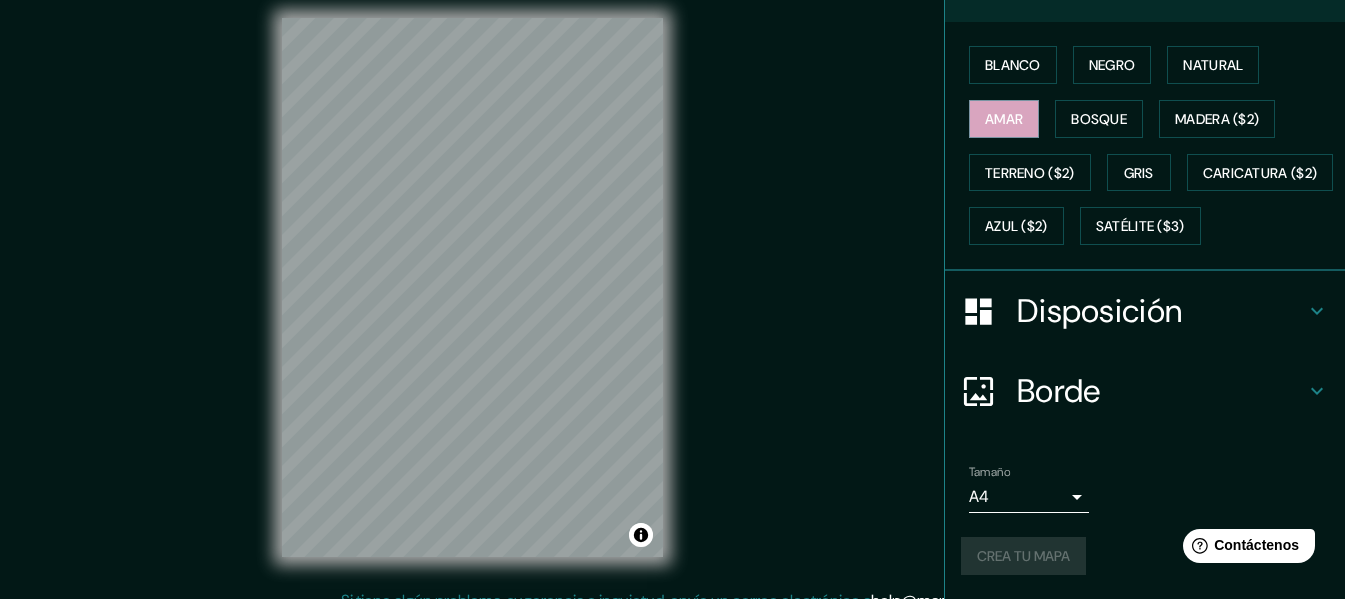 scroll, scrollTop: 36, scrollLeft: 0, axis: vertical 